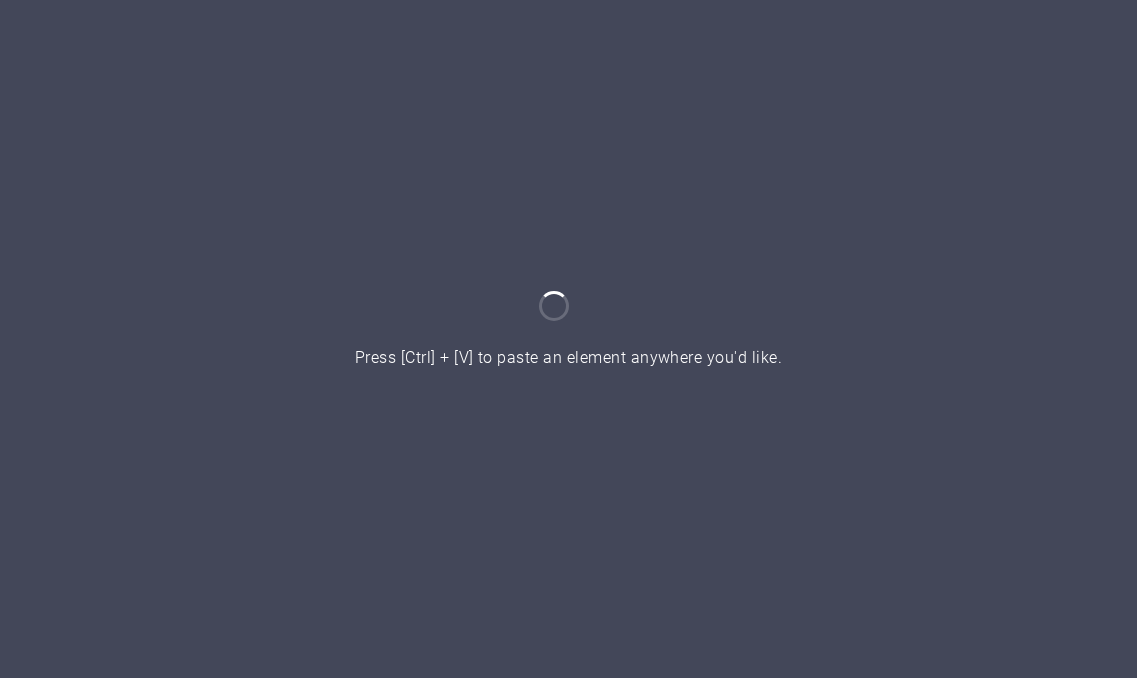 scroll, scrollTop: 0, scrollLeft: 0, axis: both 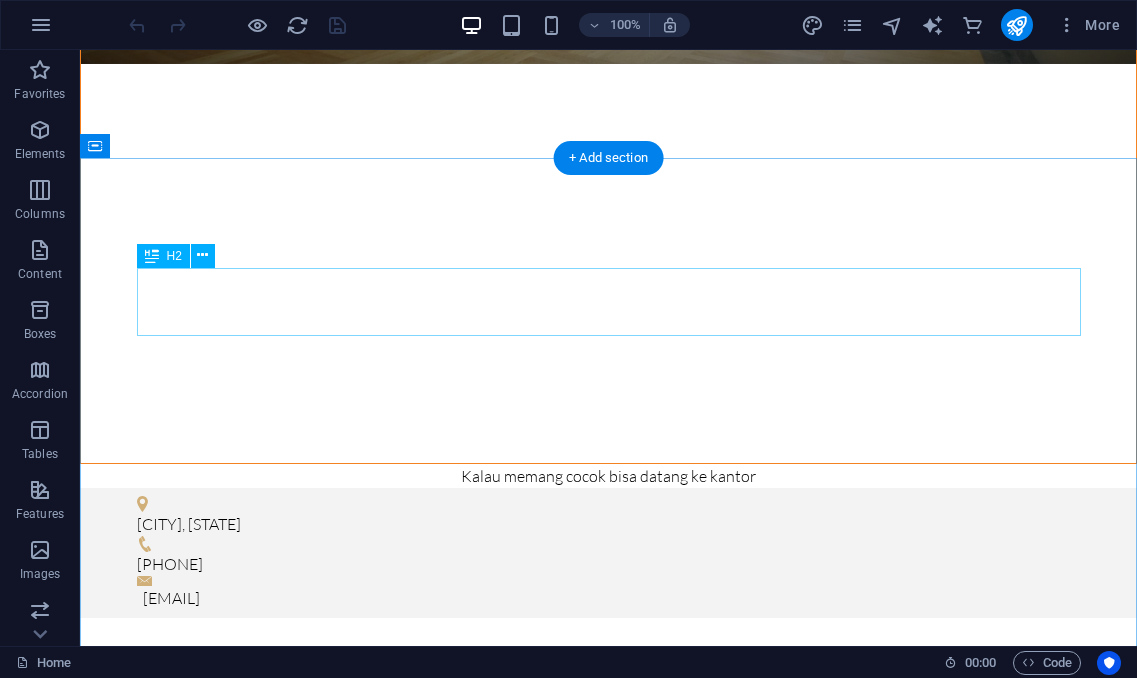 click on "BUKU Terbaru" at bounding box center (609, 2280) 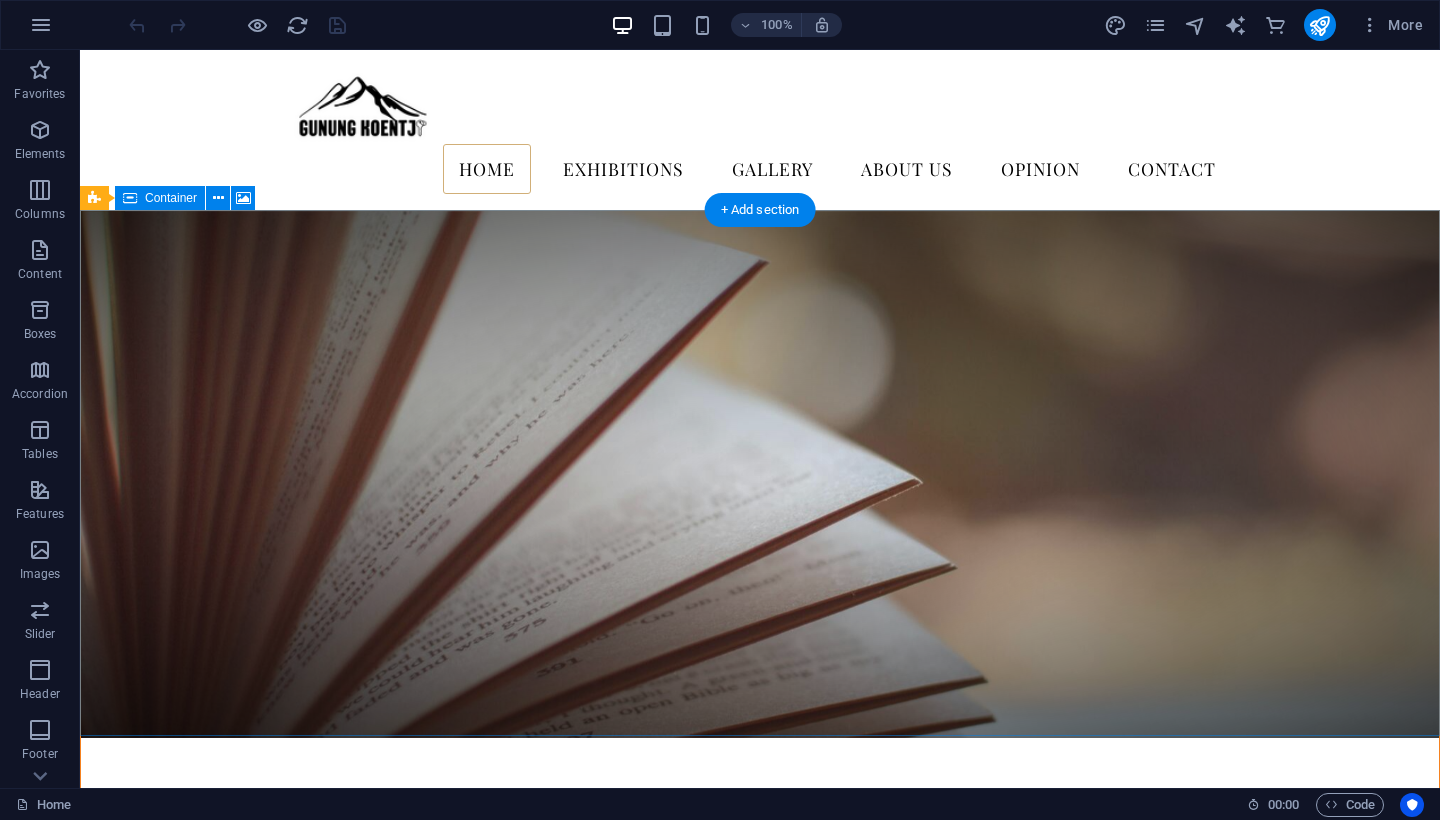 scroll, scrollTop: 0, scrollLeft: 0, axis: both 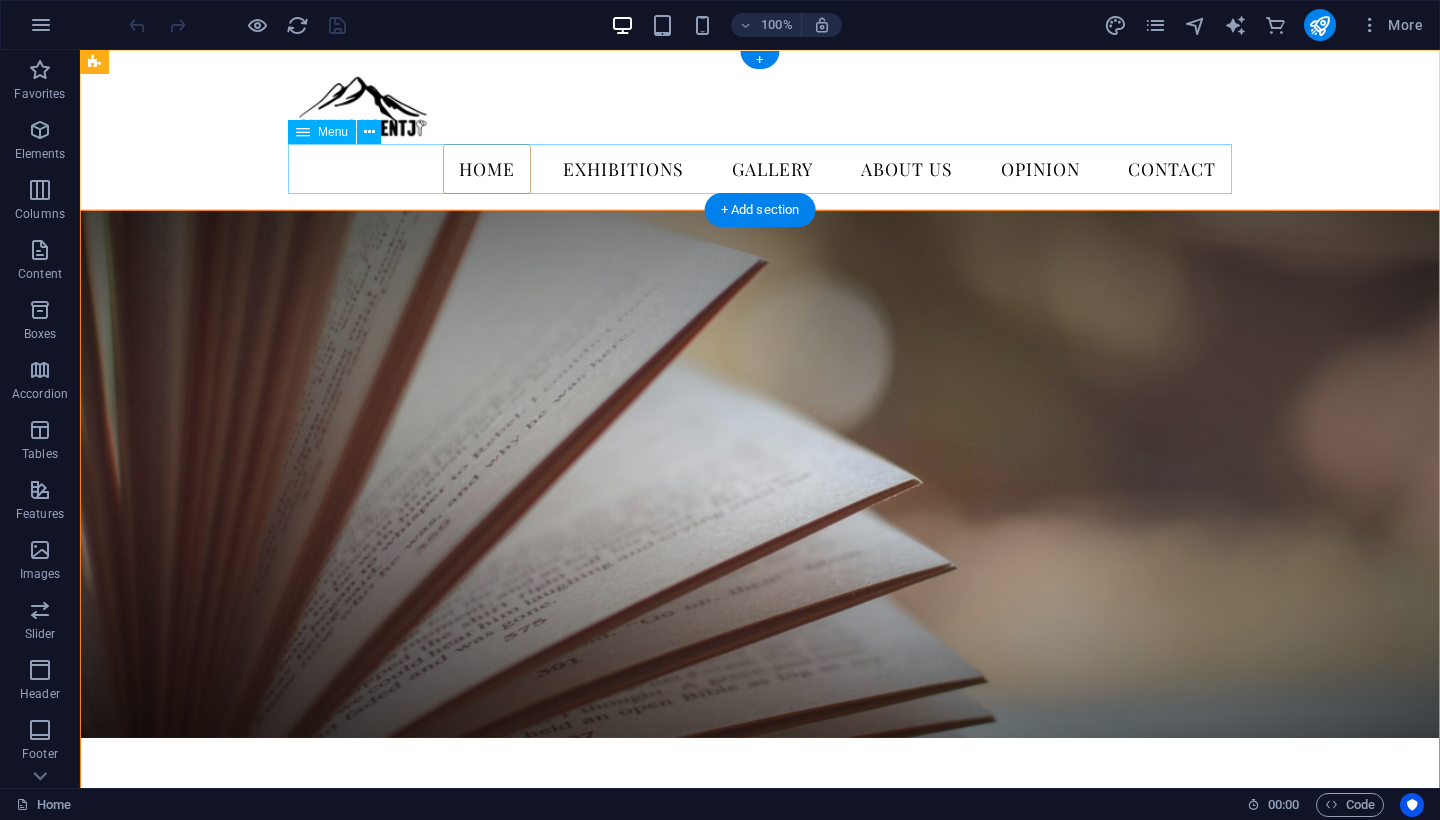 click on "Home Exhibitions Tampilan detail Gallery About Us Opinion Contact" at bounding box center (760, 169) 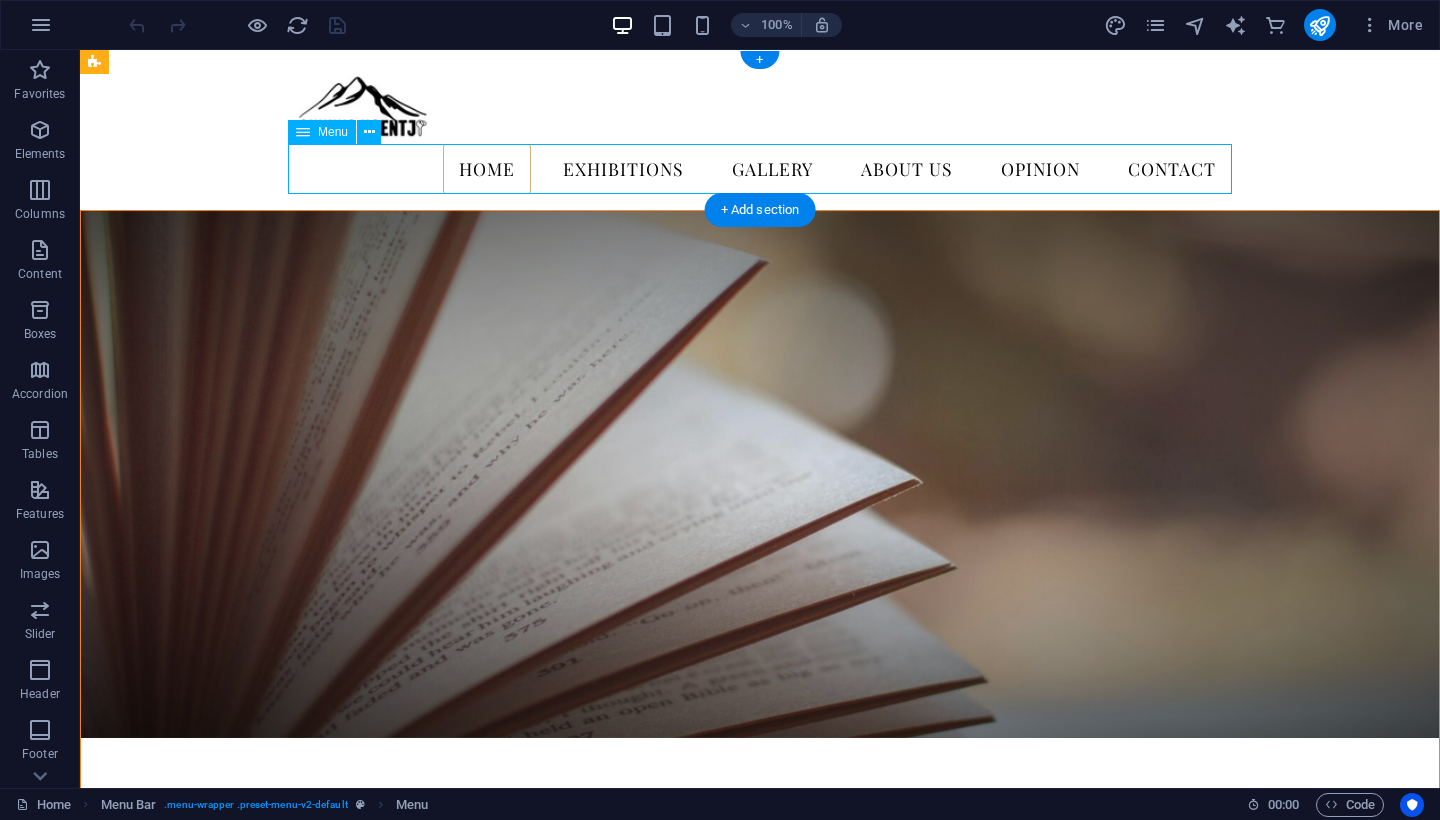click on "Home Exhibitions Tampilan detail Gallery About Us Opinion Contact" at bounding box center (760, 169) 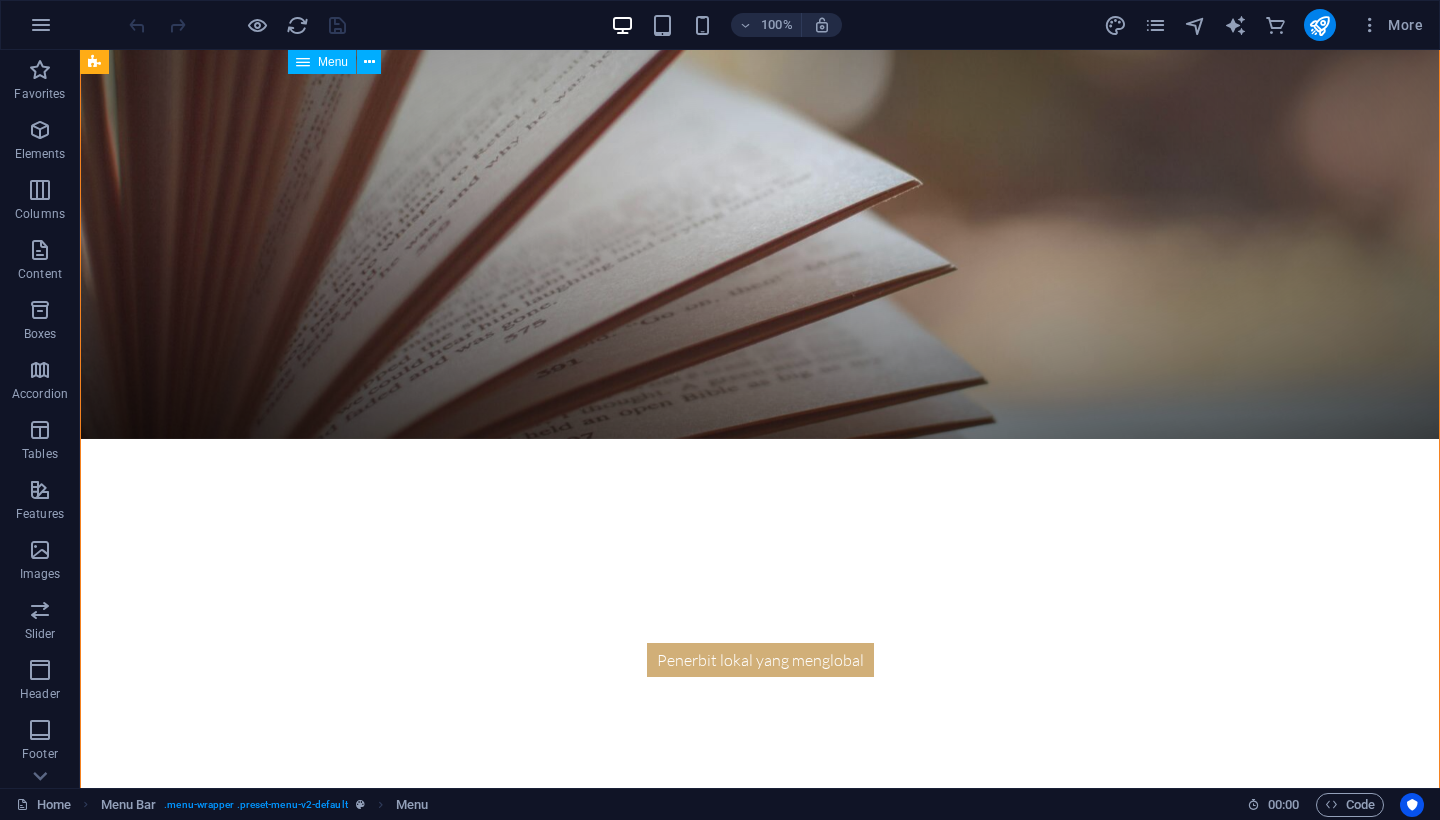 scroll, scrollTop: 361, scrollLeft: 0, axis: vertical 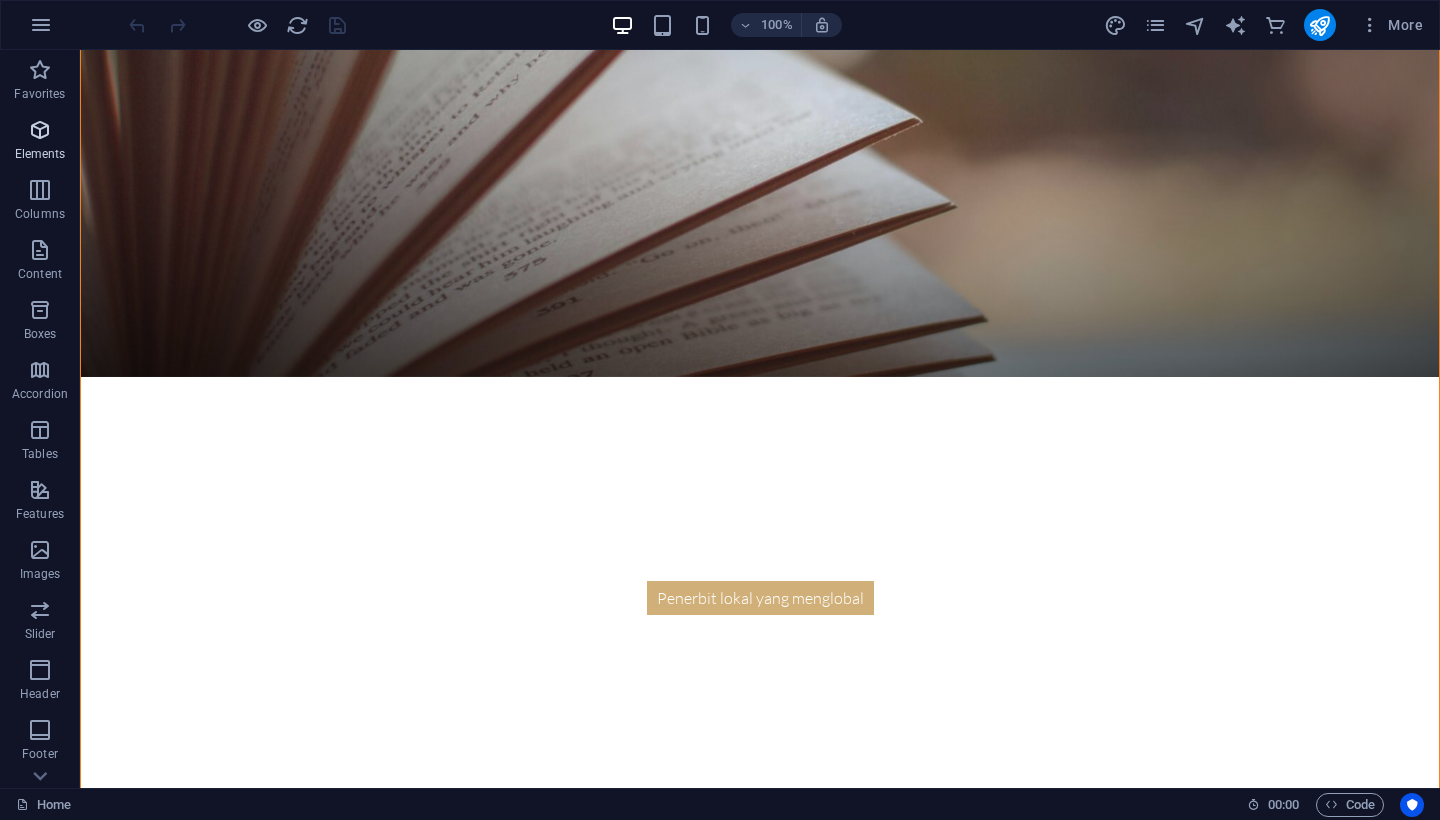 click at bounding box center [40, 130] 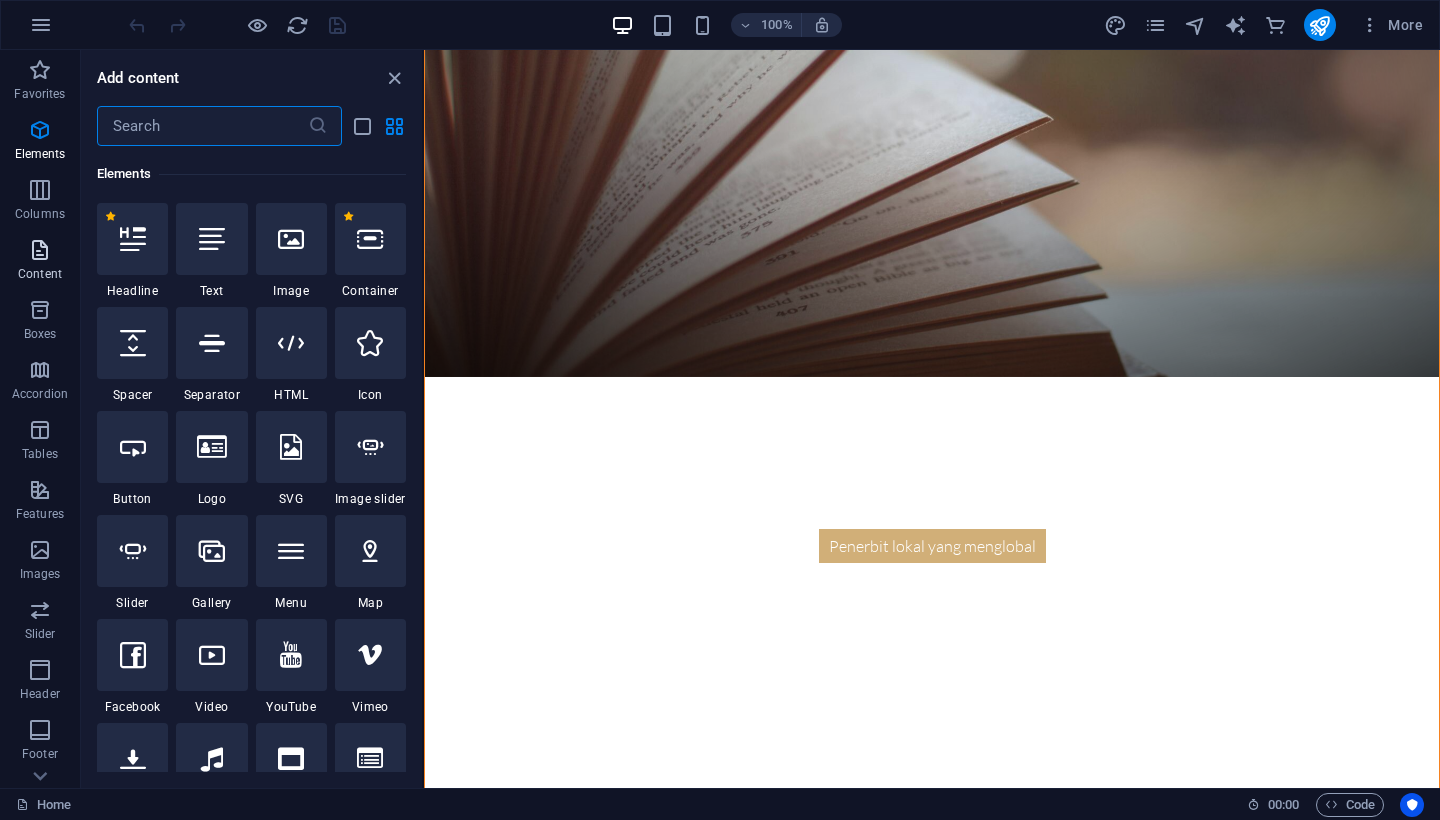 click at bounding box center (40, 250) 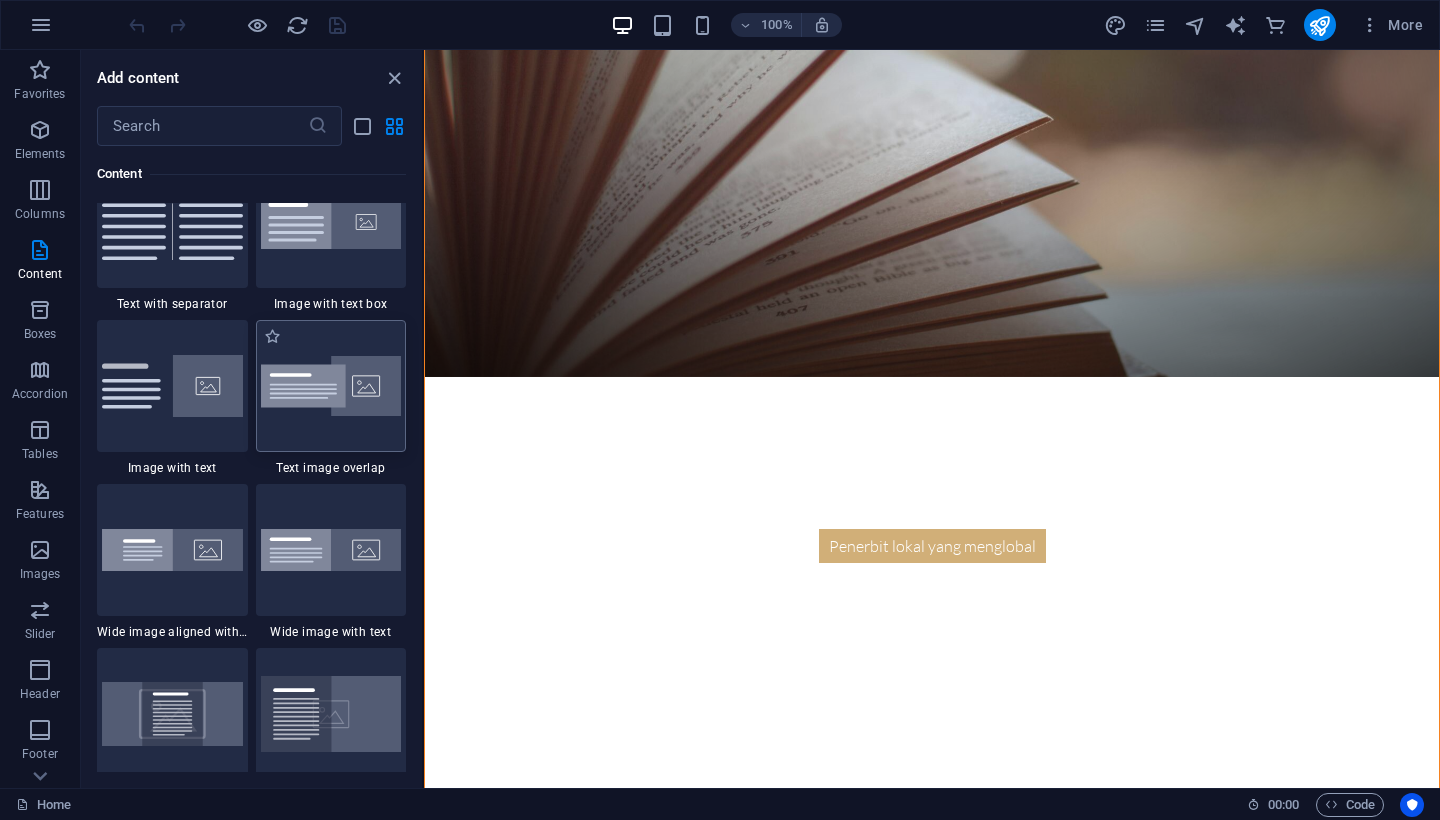 scroll, scrollTop: 3671, scrollLeft: 0, axis: vertical 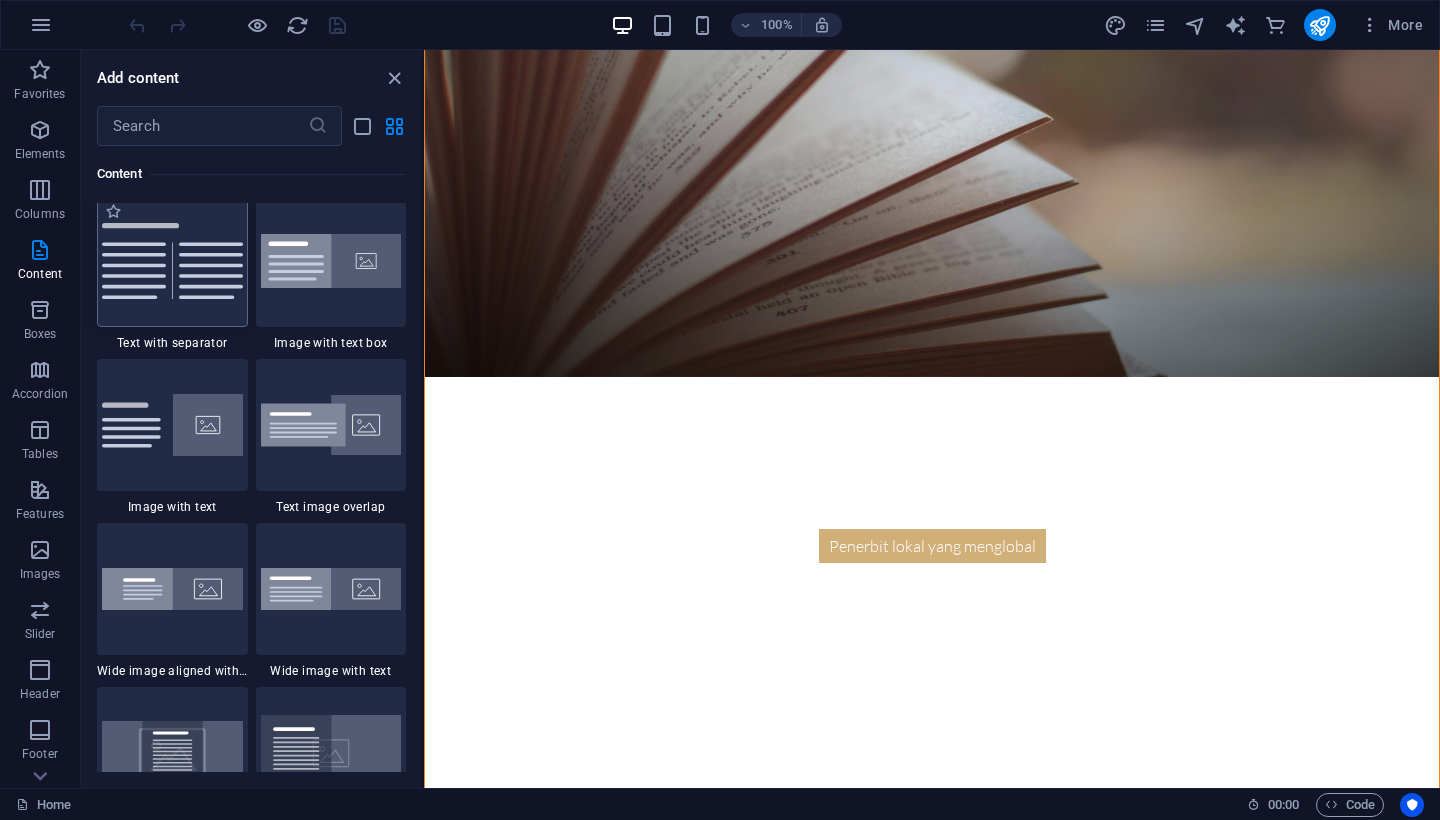 click at bounding box center (172, 261) 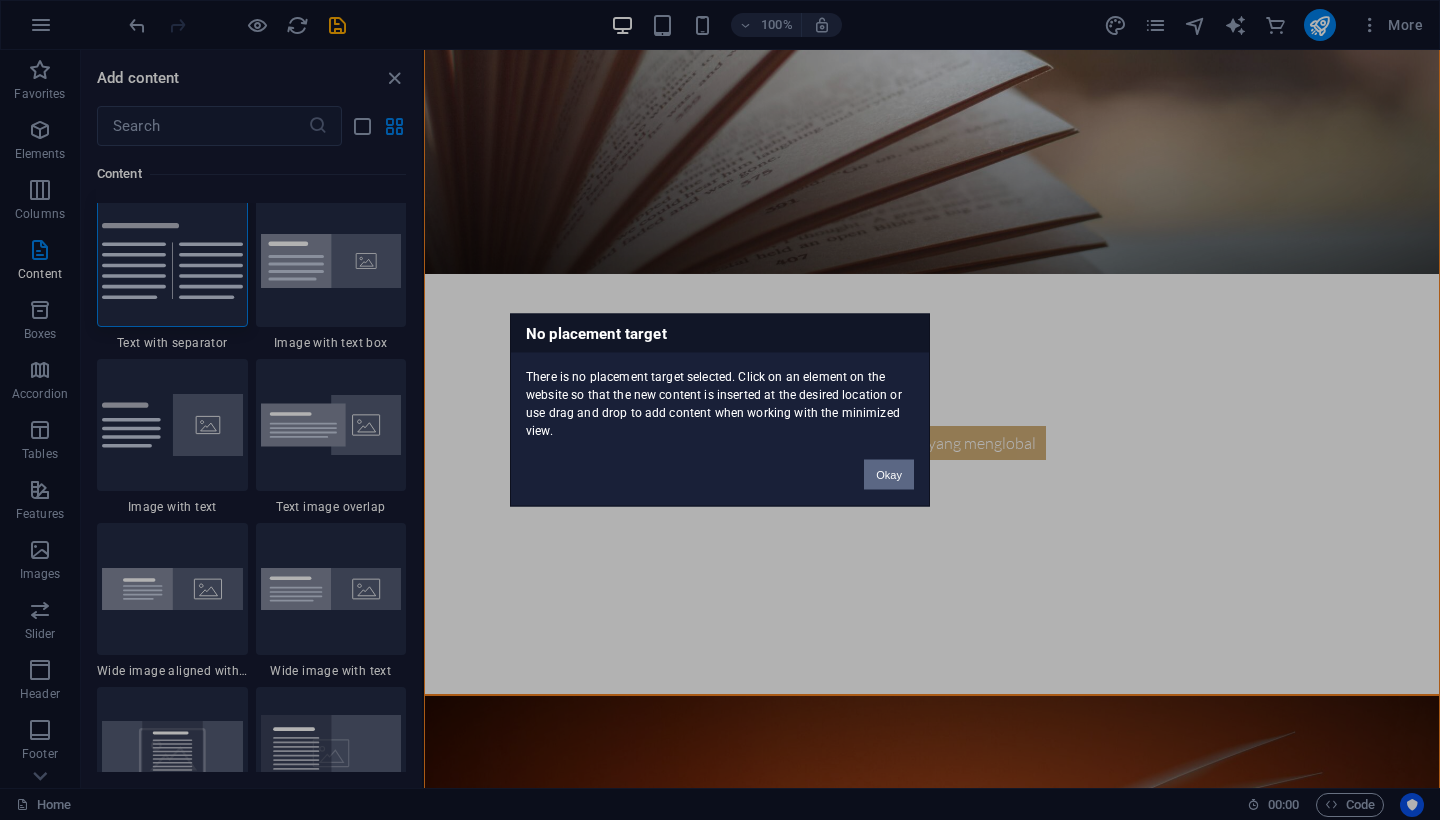 click on "Okay" at bounding box center [889, 475] 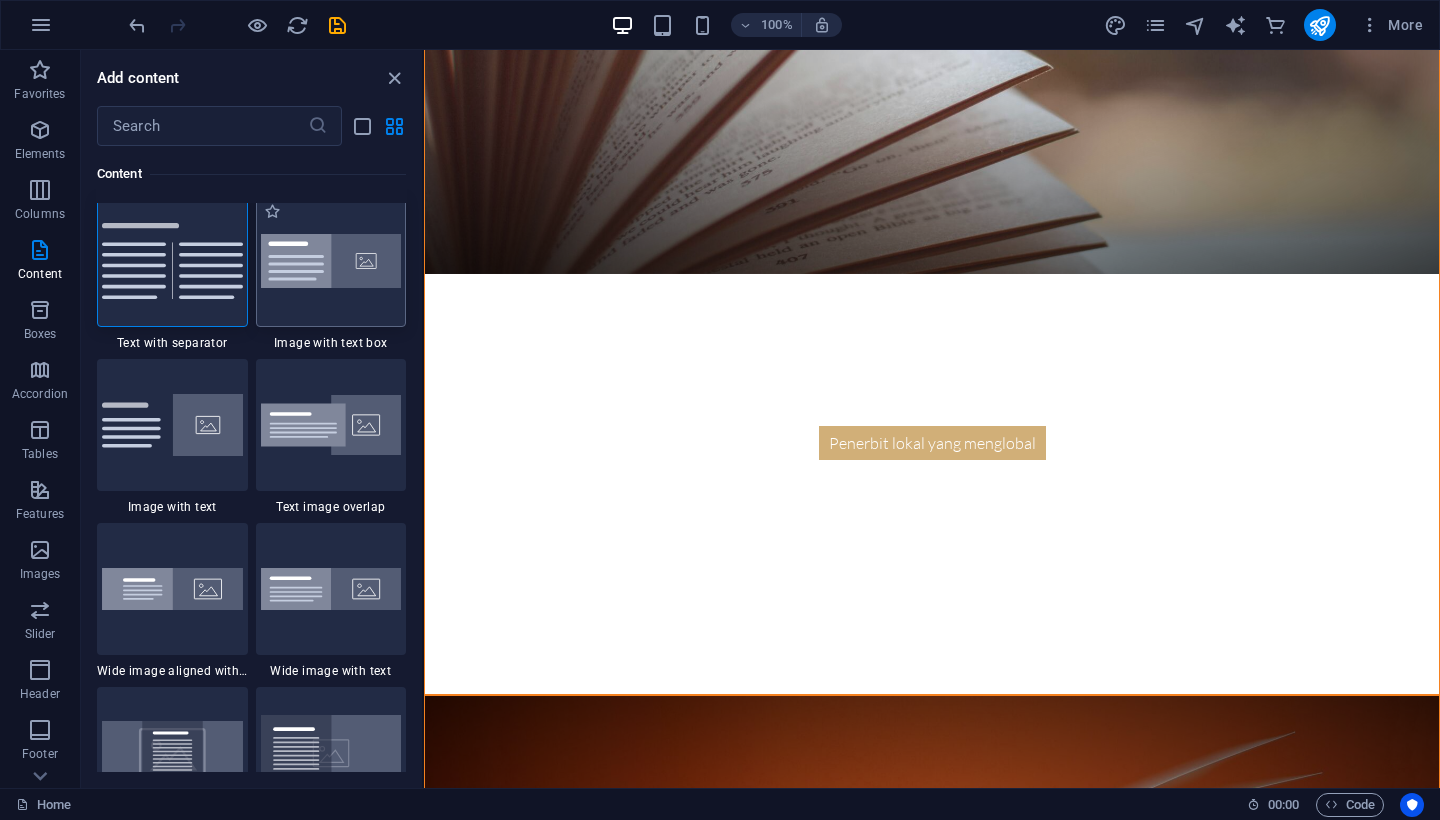 scroll, scrollTop: 3732, scrollLeft: 0, axis: vertical 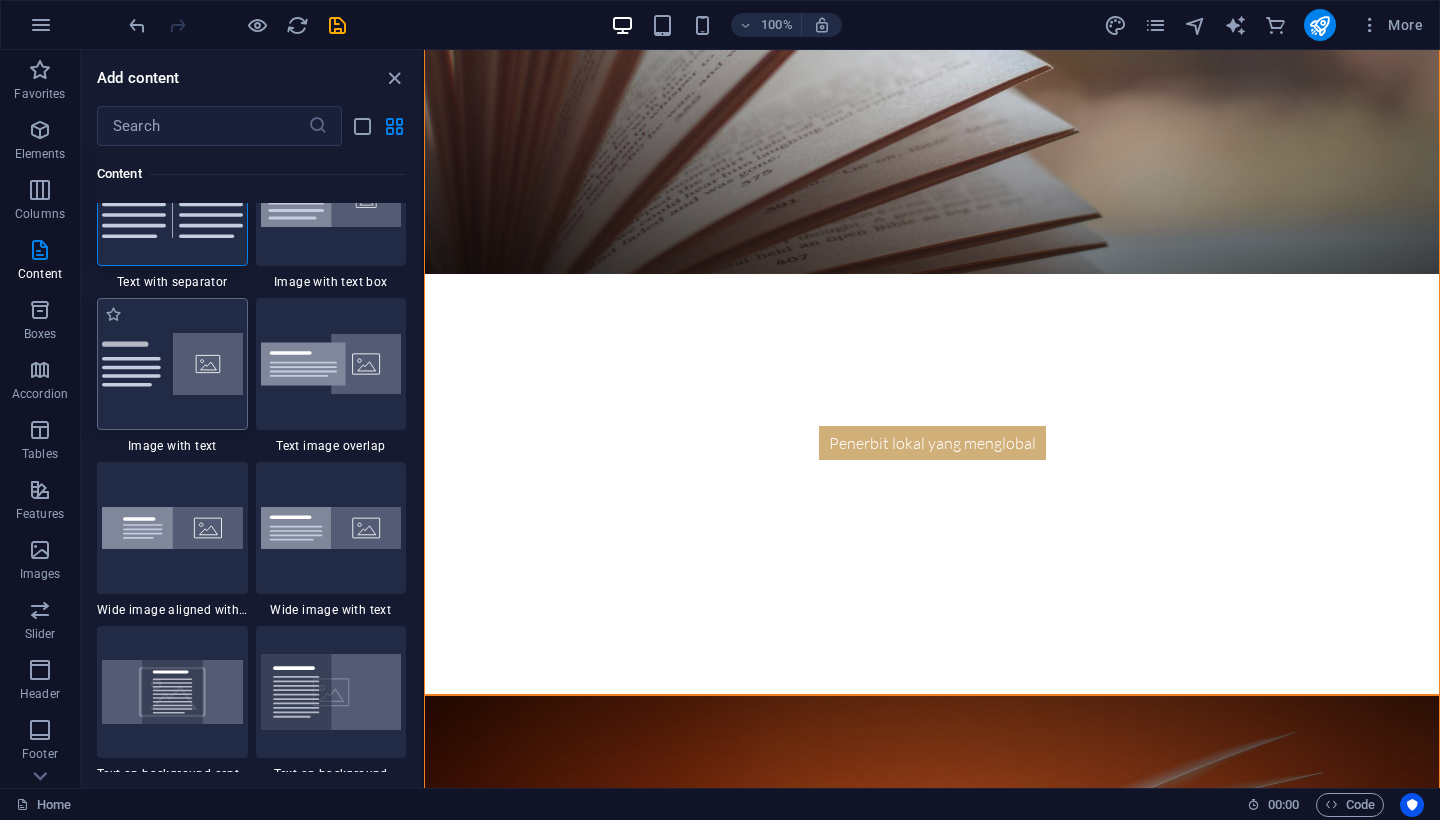click at bounding box center [172, 364] 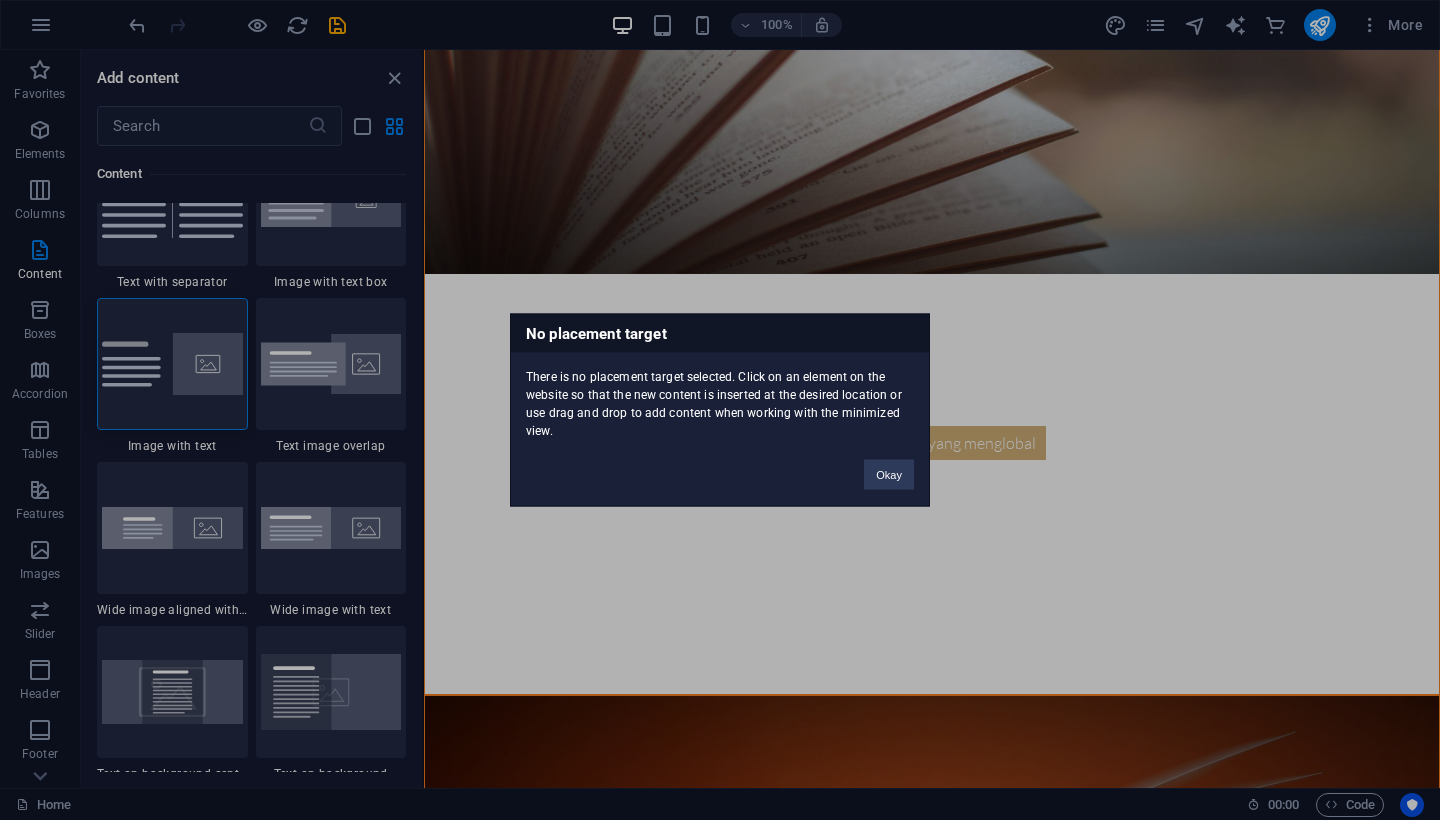 click on "No placement target There is no placement target selected. Click on an element on the website so that the new content is inserted at the desired location or use drag and drop to add content when working with the minimized view. Okay" at bounding box center [720, 410] 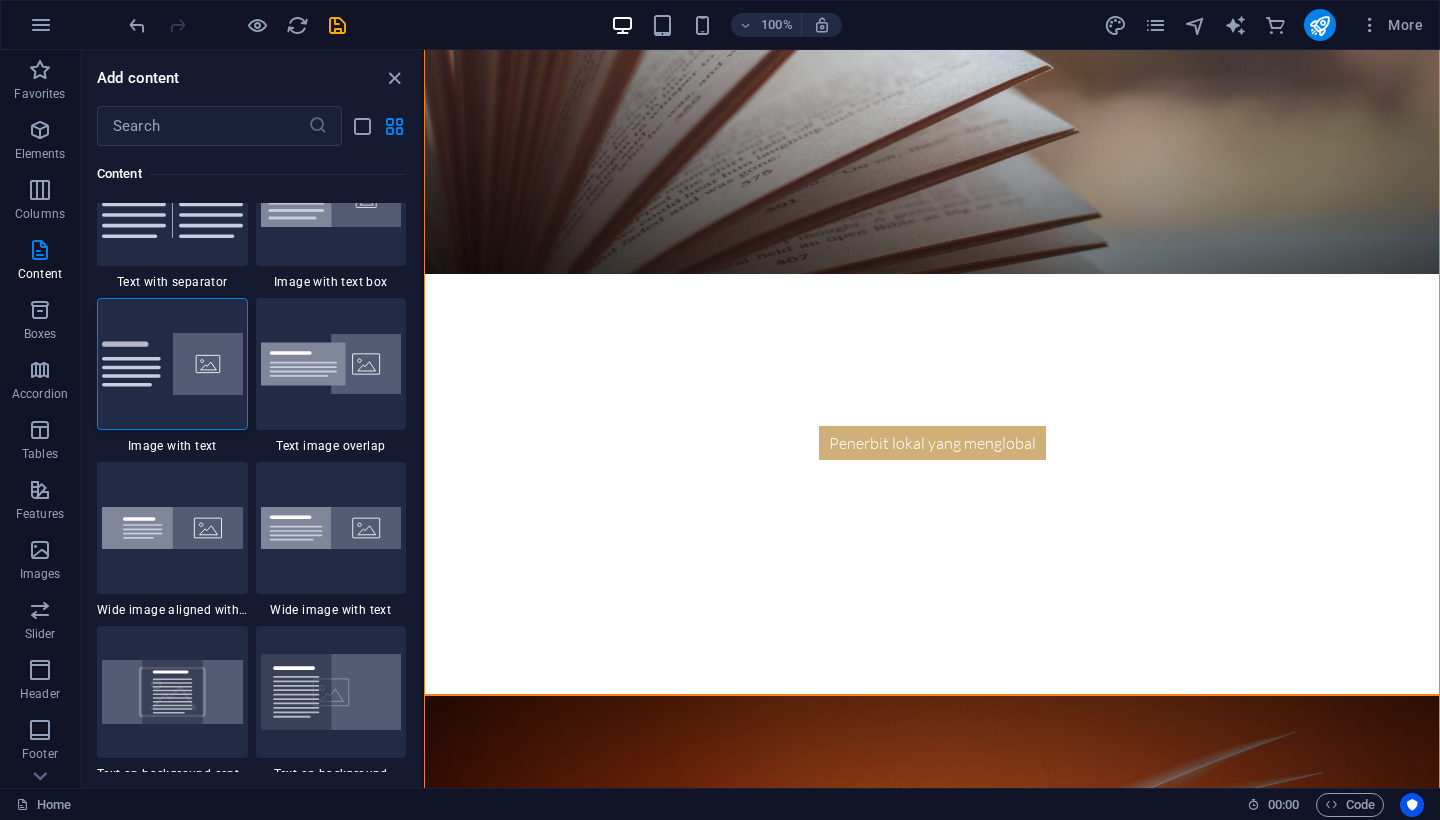 click at bounding box center (331, 364) 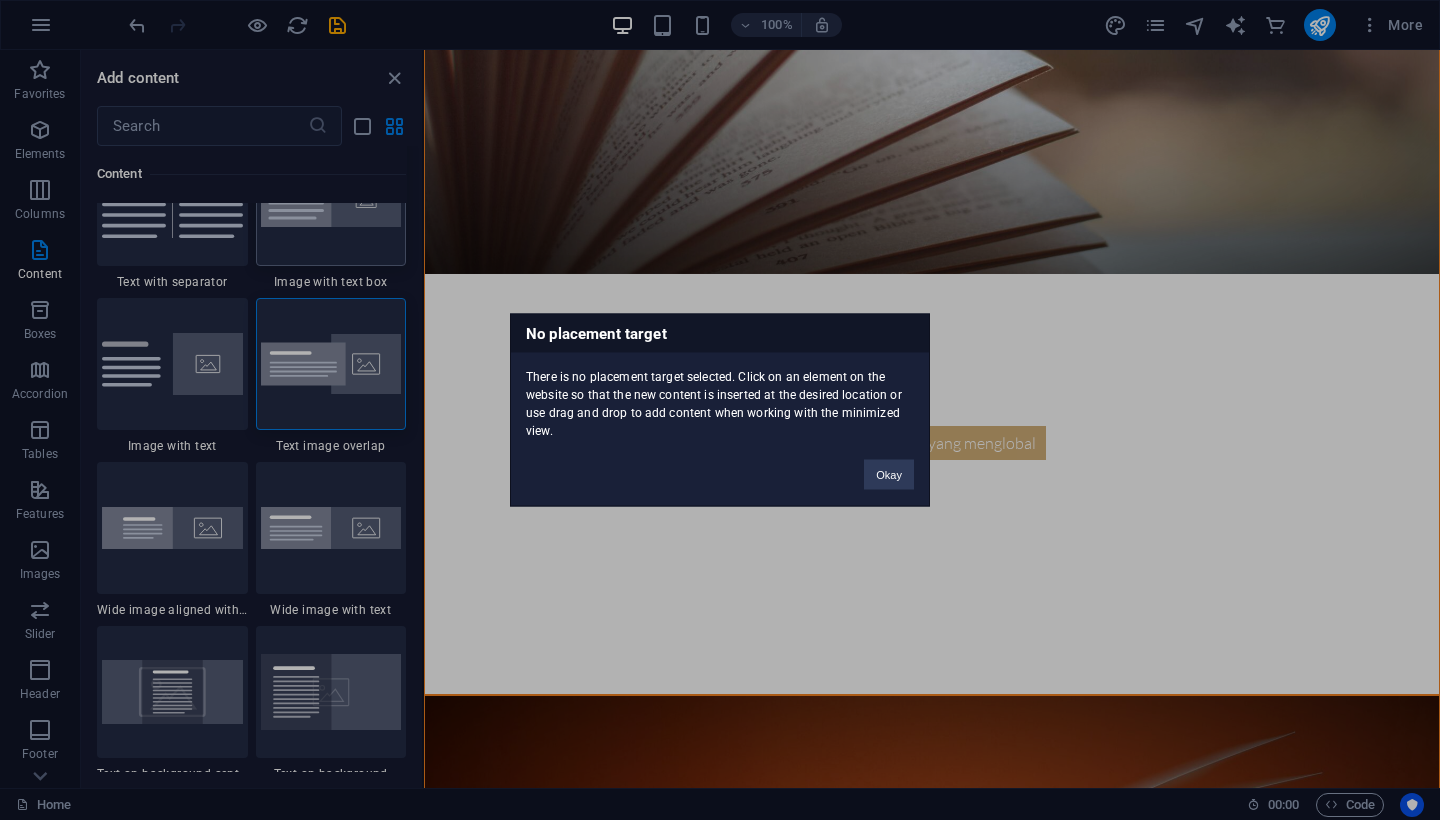 click on "No placement target There is no placement target selected. Click on an element on the website so that the new content is inserted at the desired location or use drag and drop to add content when working with the minimized view. Okay" at bounding box center (720, 410) 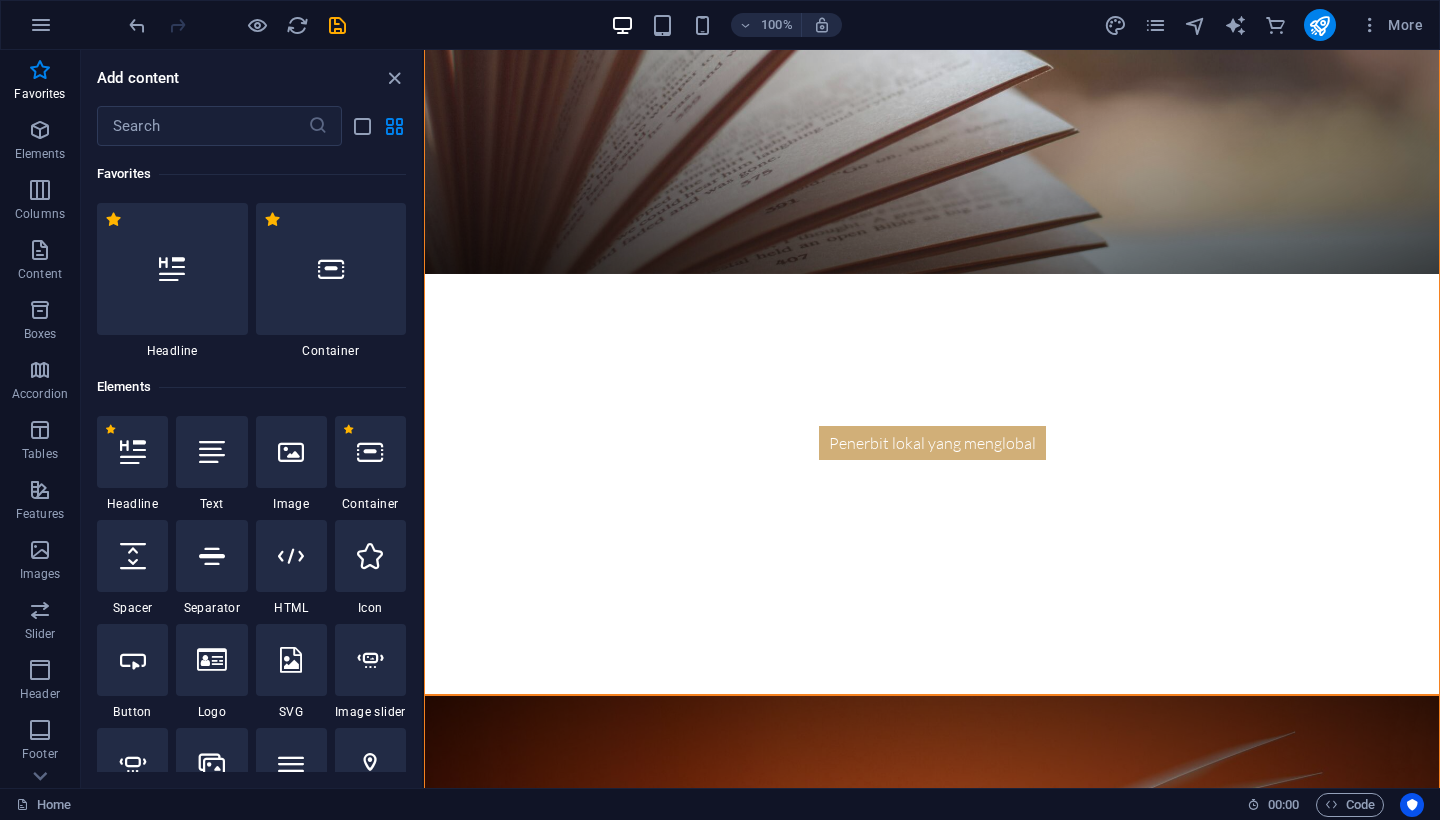 scroll, scrollTop: 0, scrollLeft: 0, axis: both 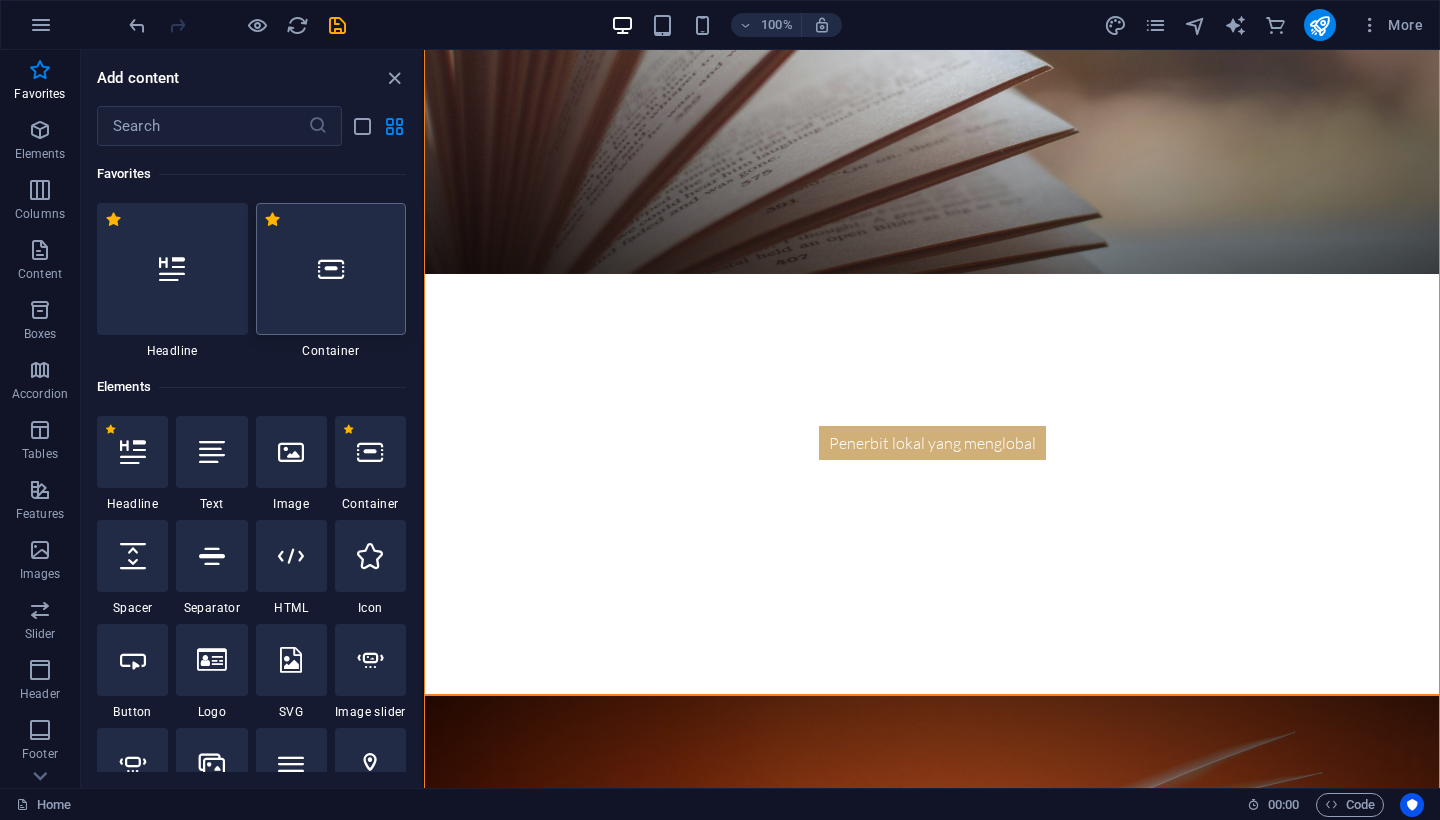 click at bounding box center (331, 269) 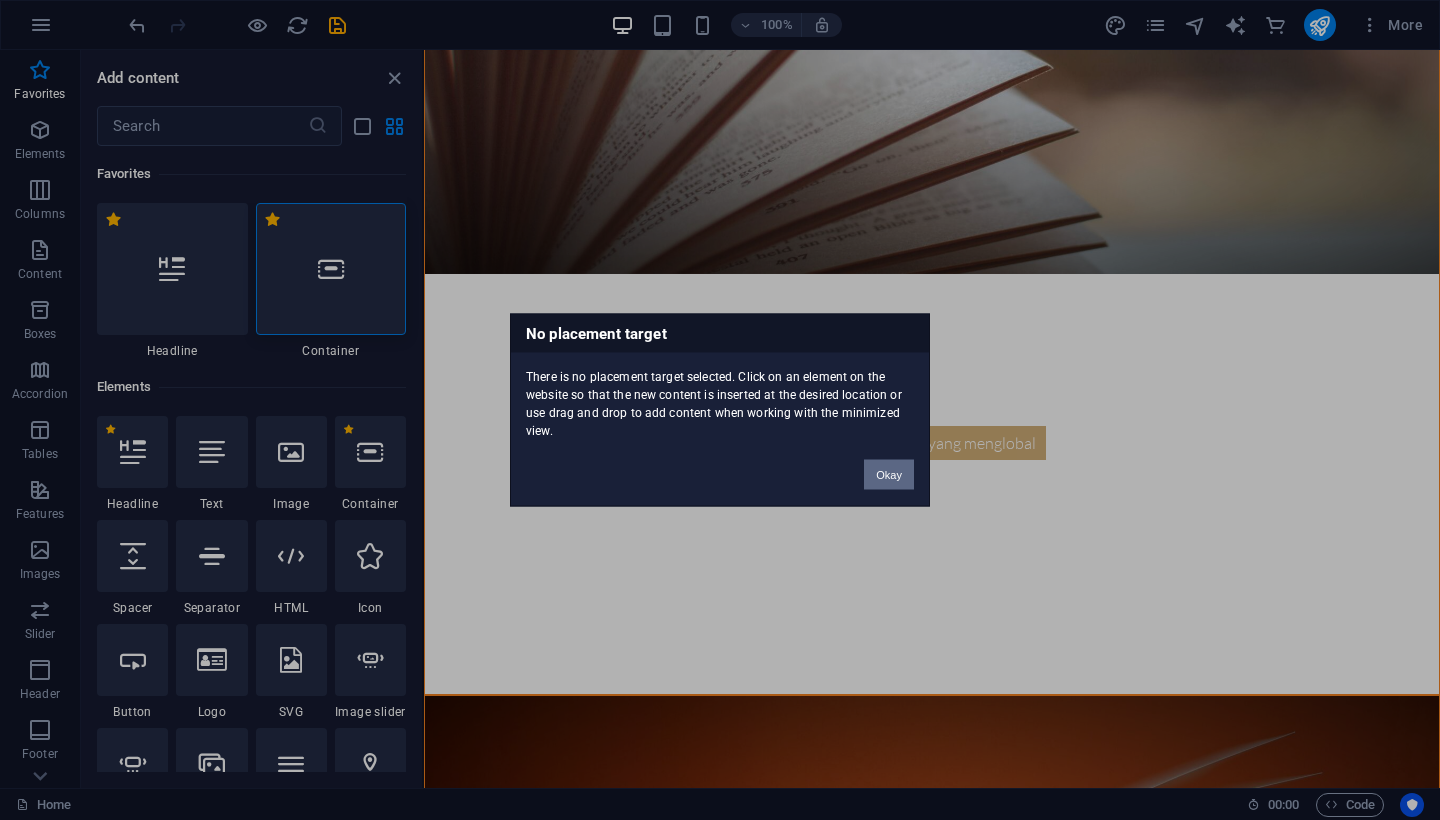 click on "Okay" at bounding box center (889, 475) 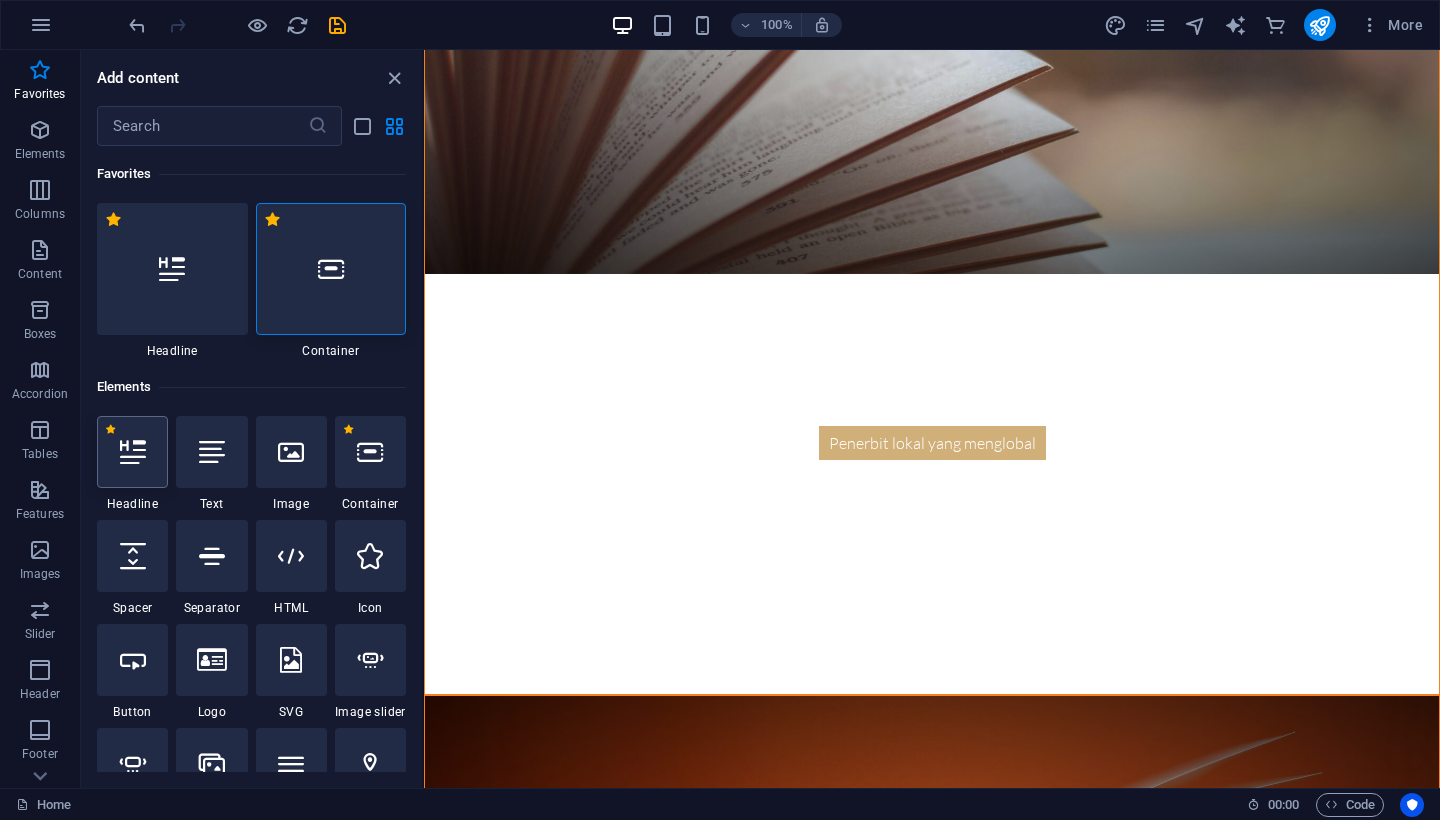 click at bounding box center [132, 452] 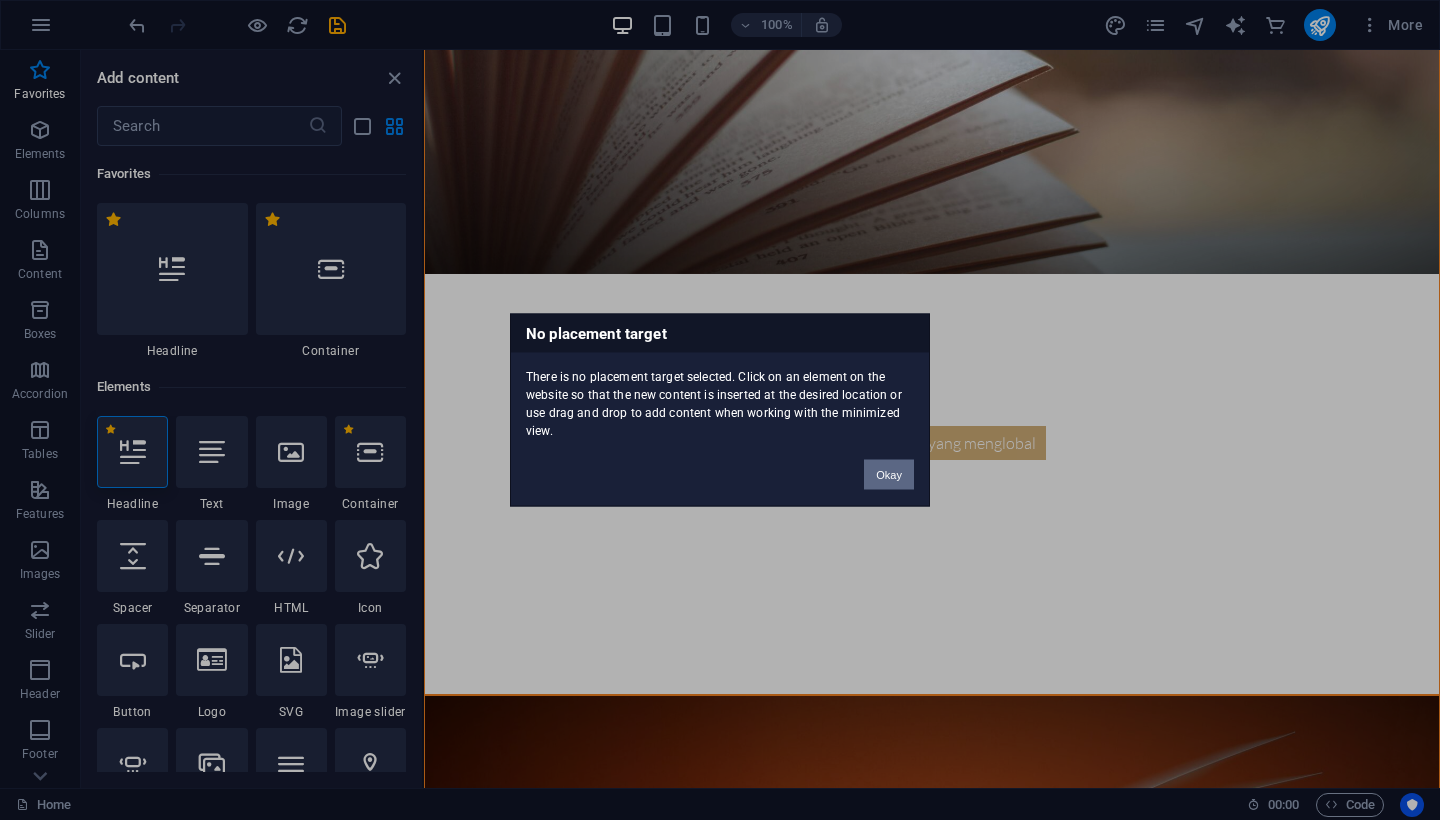 click on "Okay" at bounding box center [889, 475] 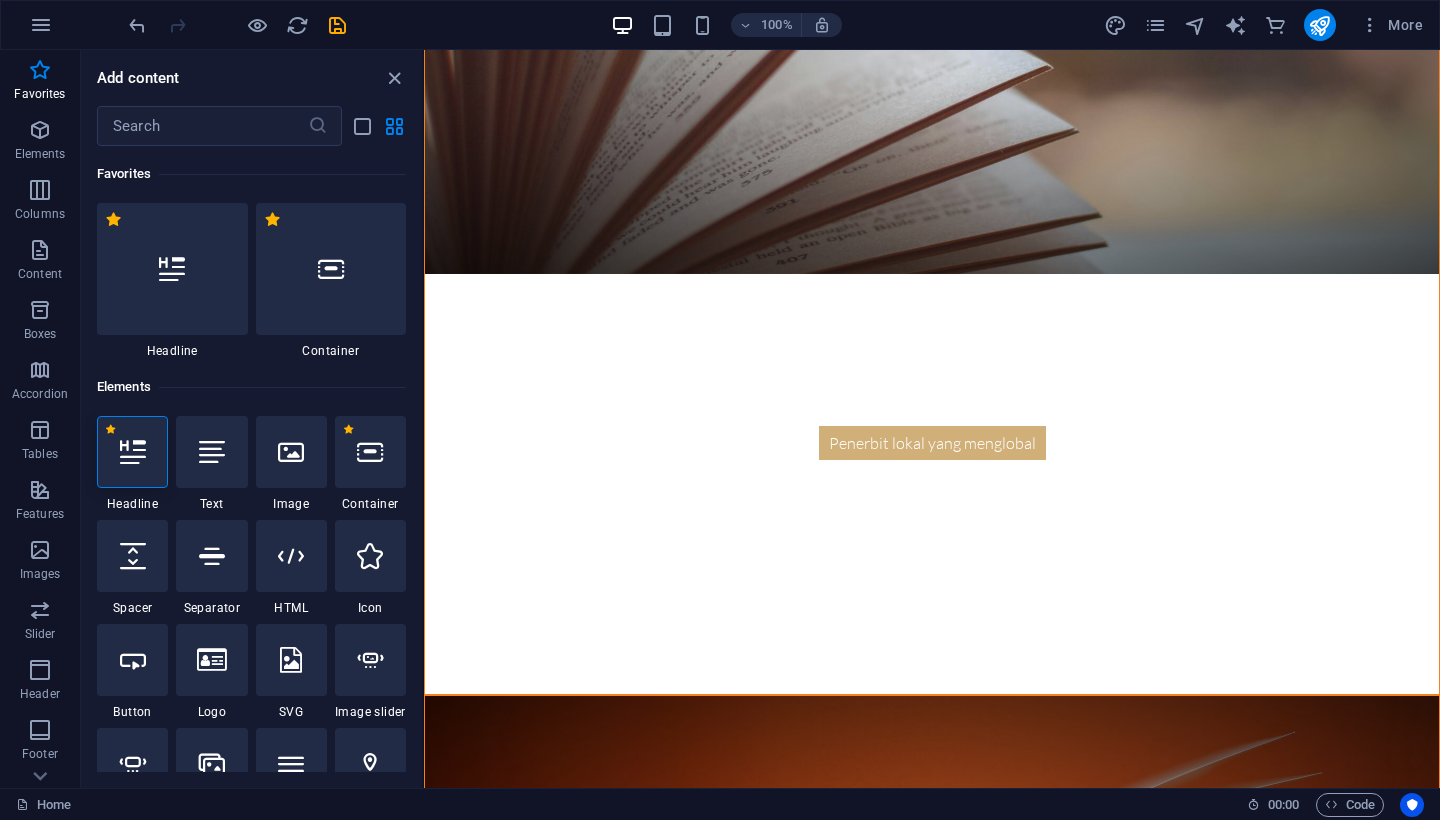 click at bounding box center (932, 62) 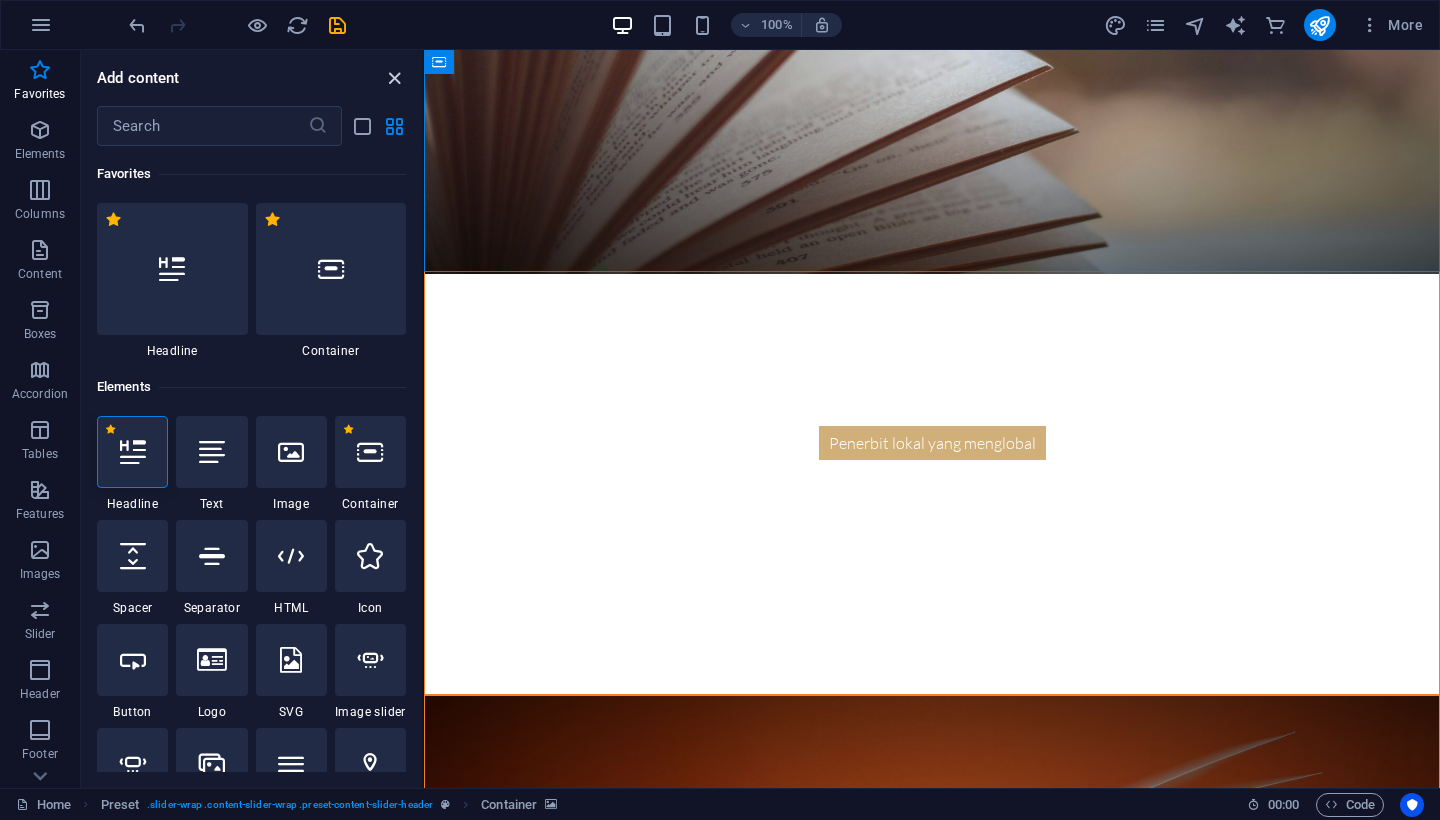 click at bounding box center [394, 78] 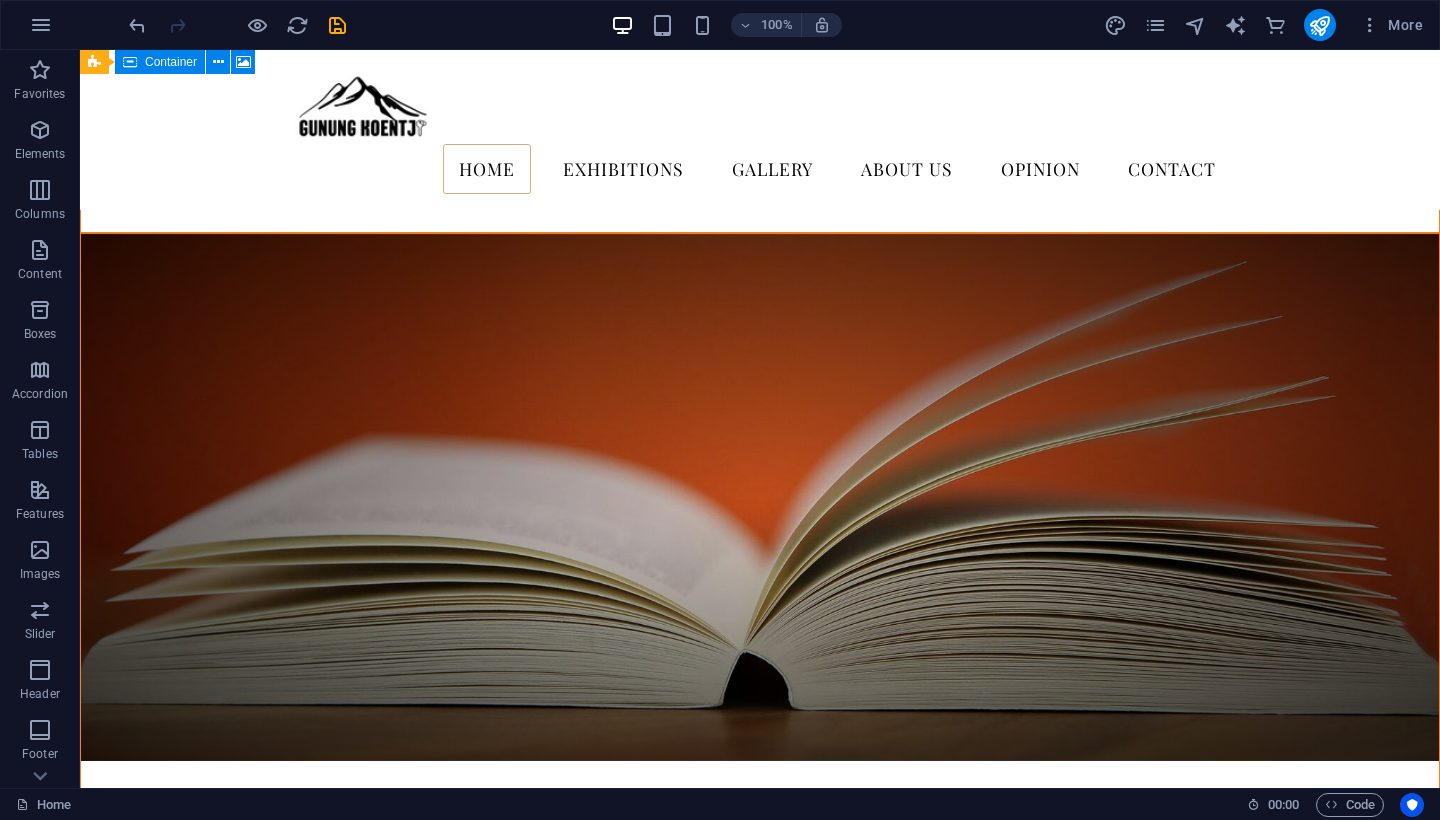 scroll, scrollTop: 1029, scrollLeft: 0, axis: vertical 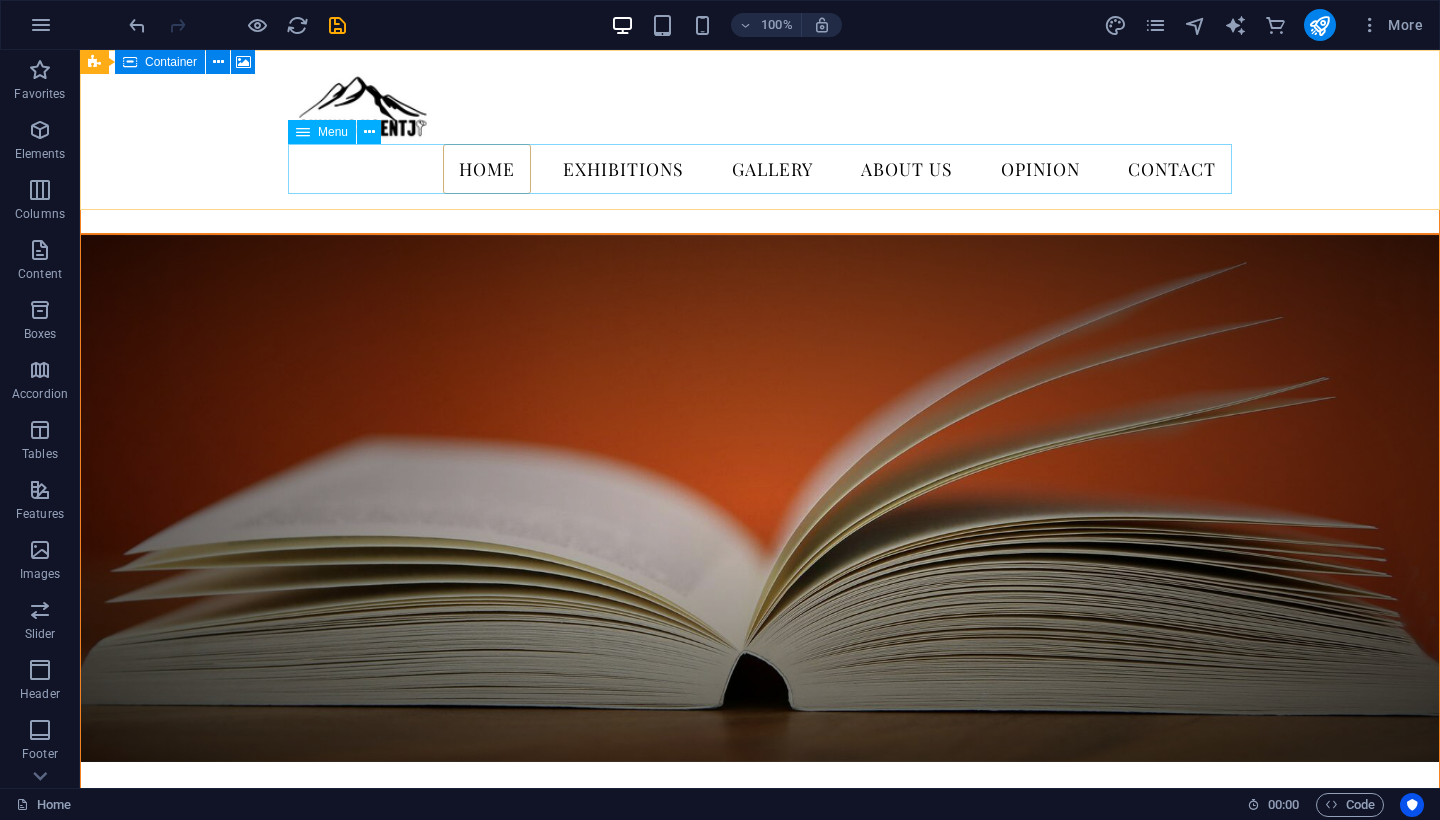 click on "Home Exhibitions Tampilan detail Gallery About Us Opinion Contact" at bounding box center [760, 169] 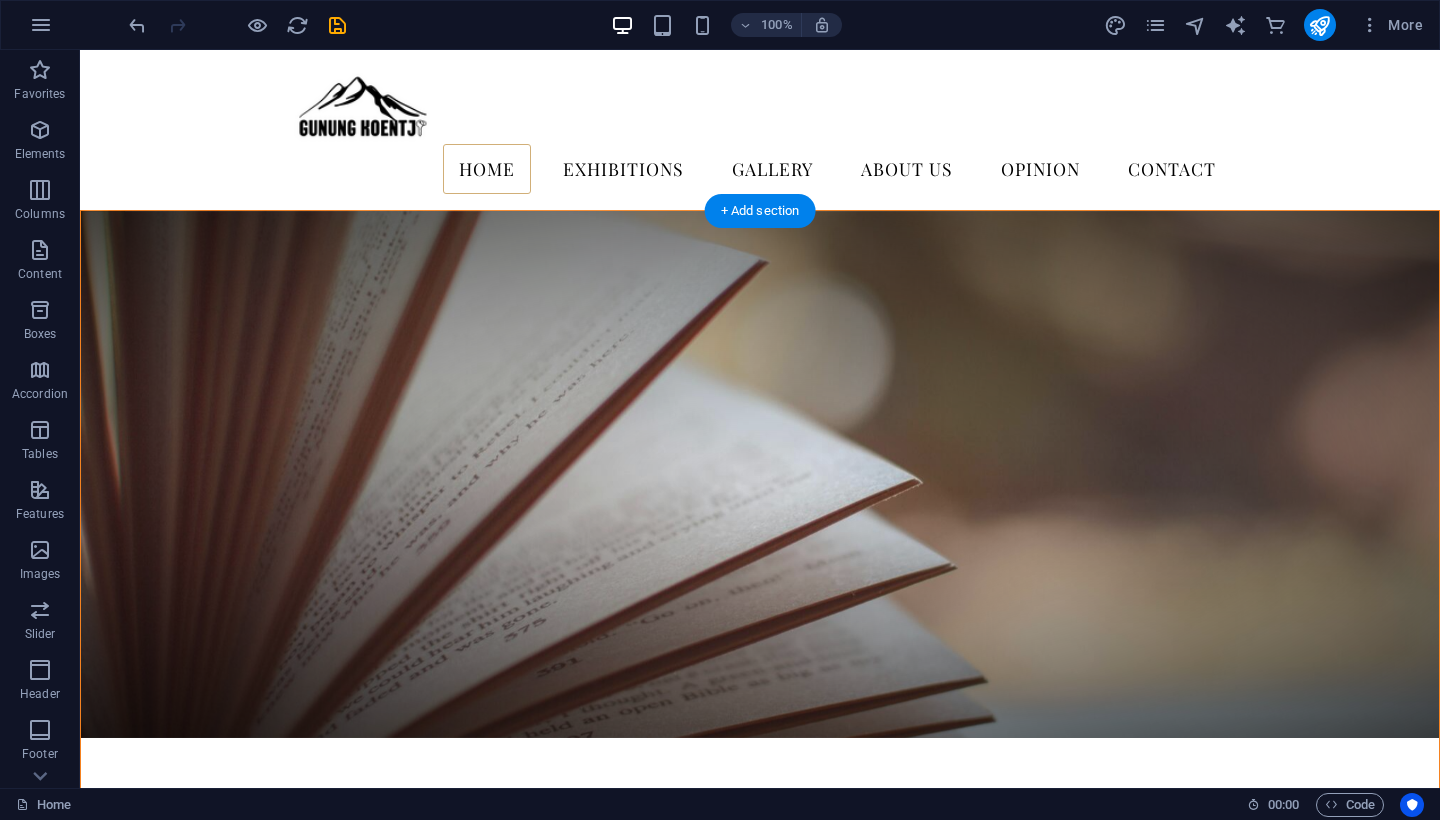 scroll, scrollTop: 0, scrollLeft: 0, axis: both 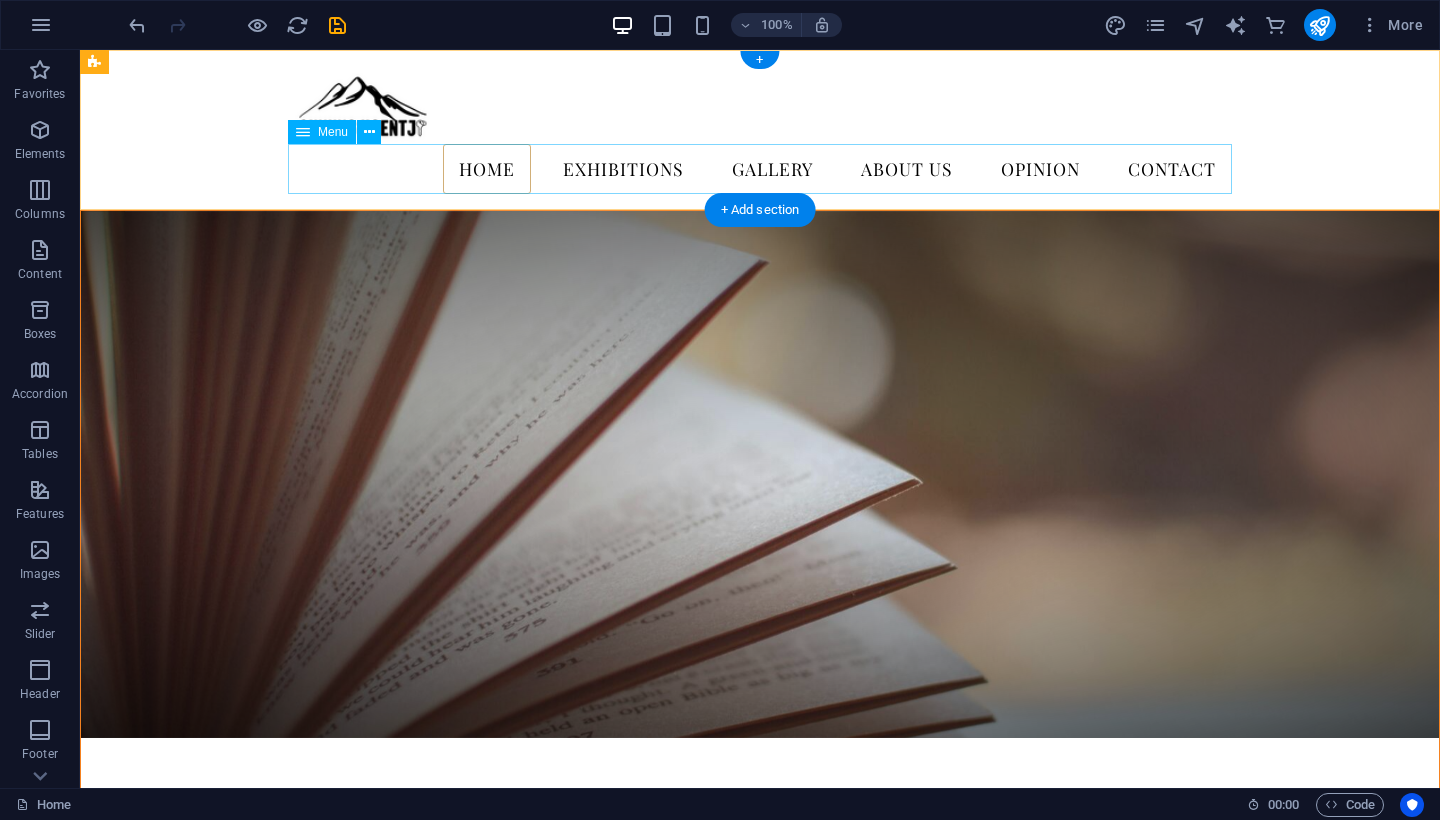click on "Home Exhibitions Tampilan detail Gallery About Us Opinion Contact" at bounding box center [760, 169] 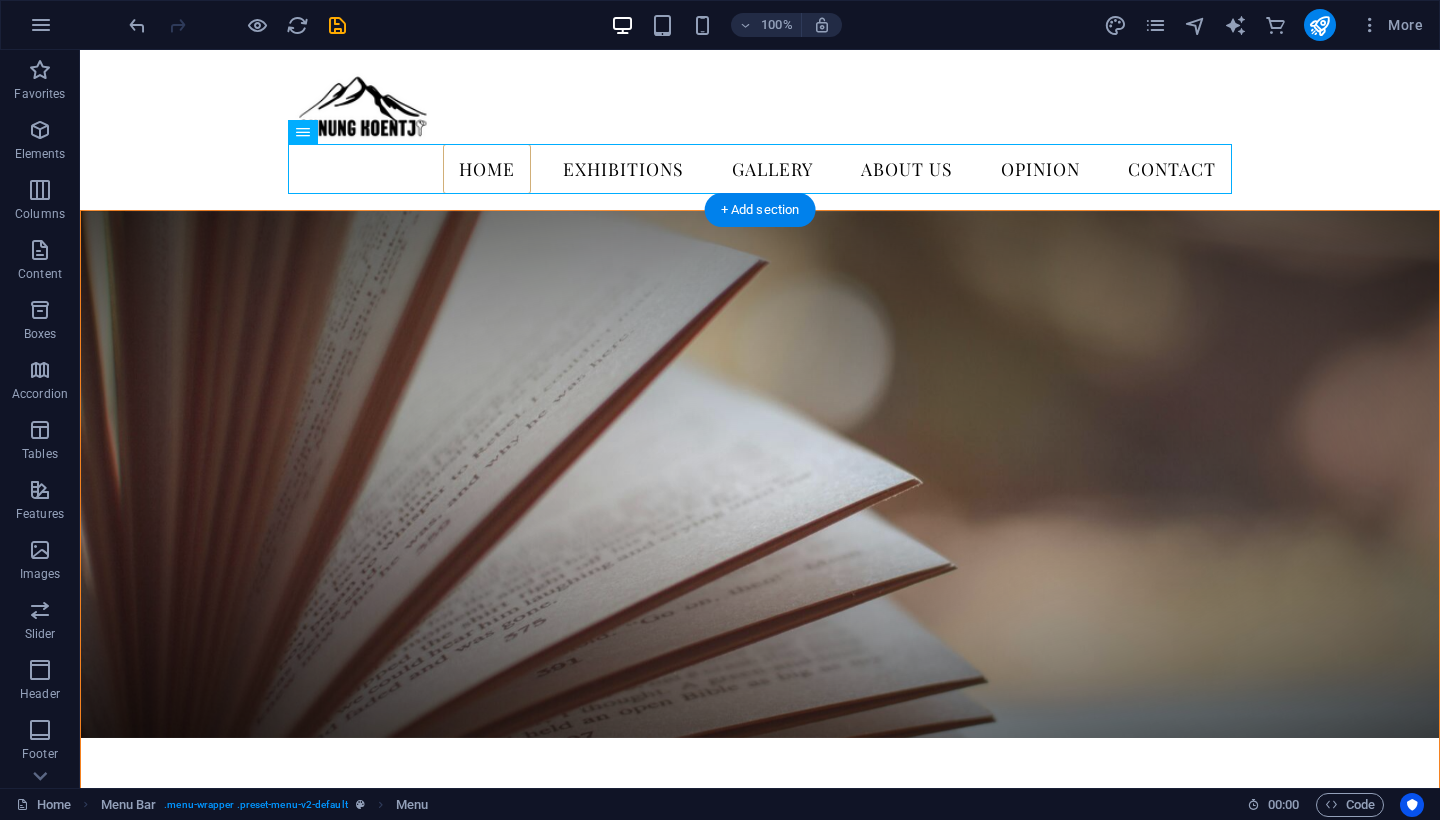 click at bounding box center (760, 474) 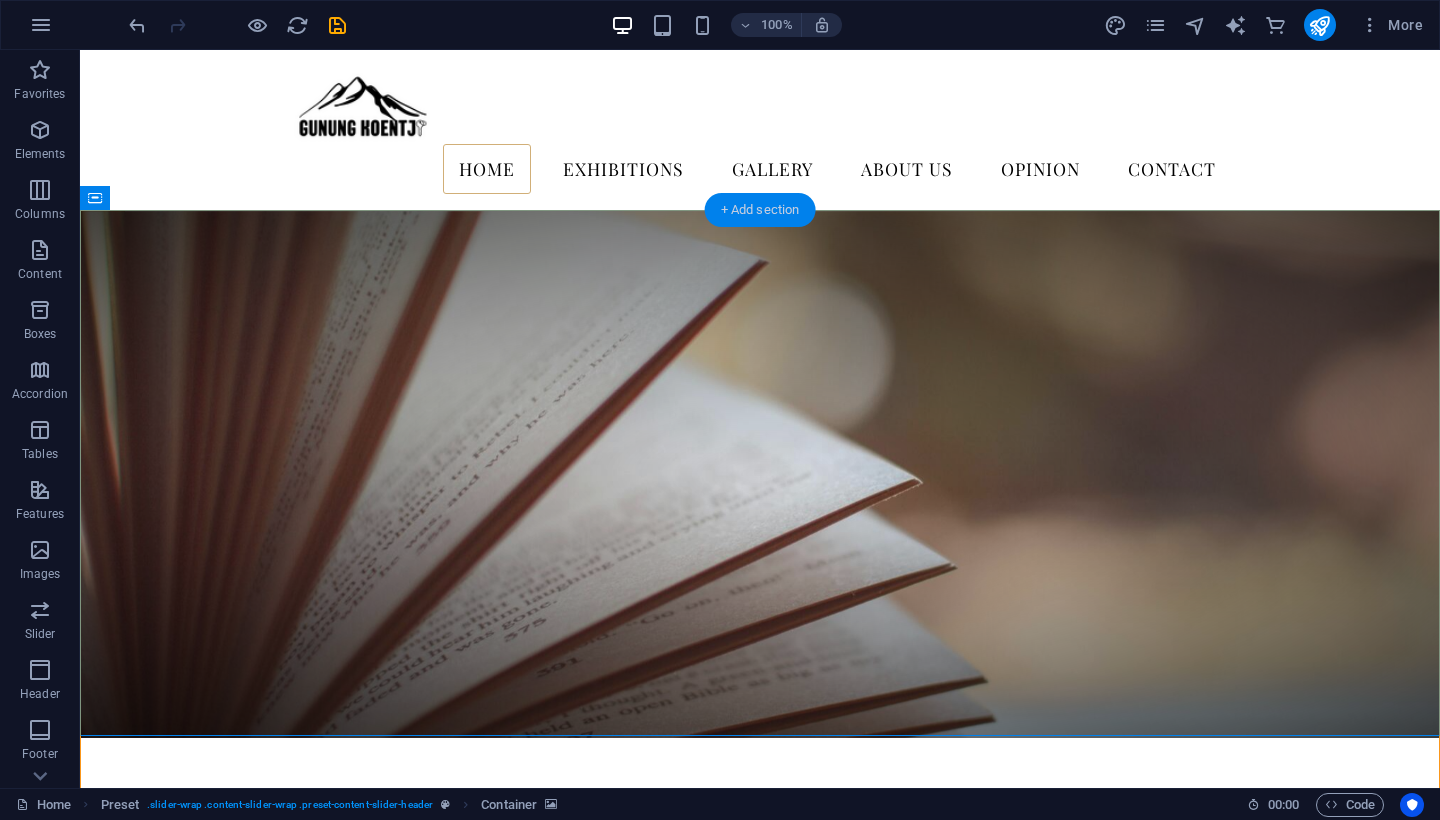 click on "+ Add section" at bounding box center [760, 210] 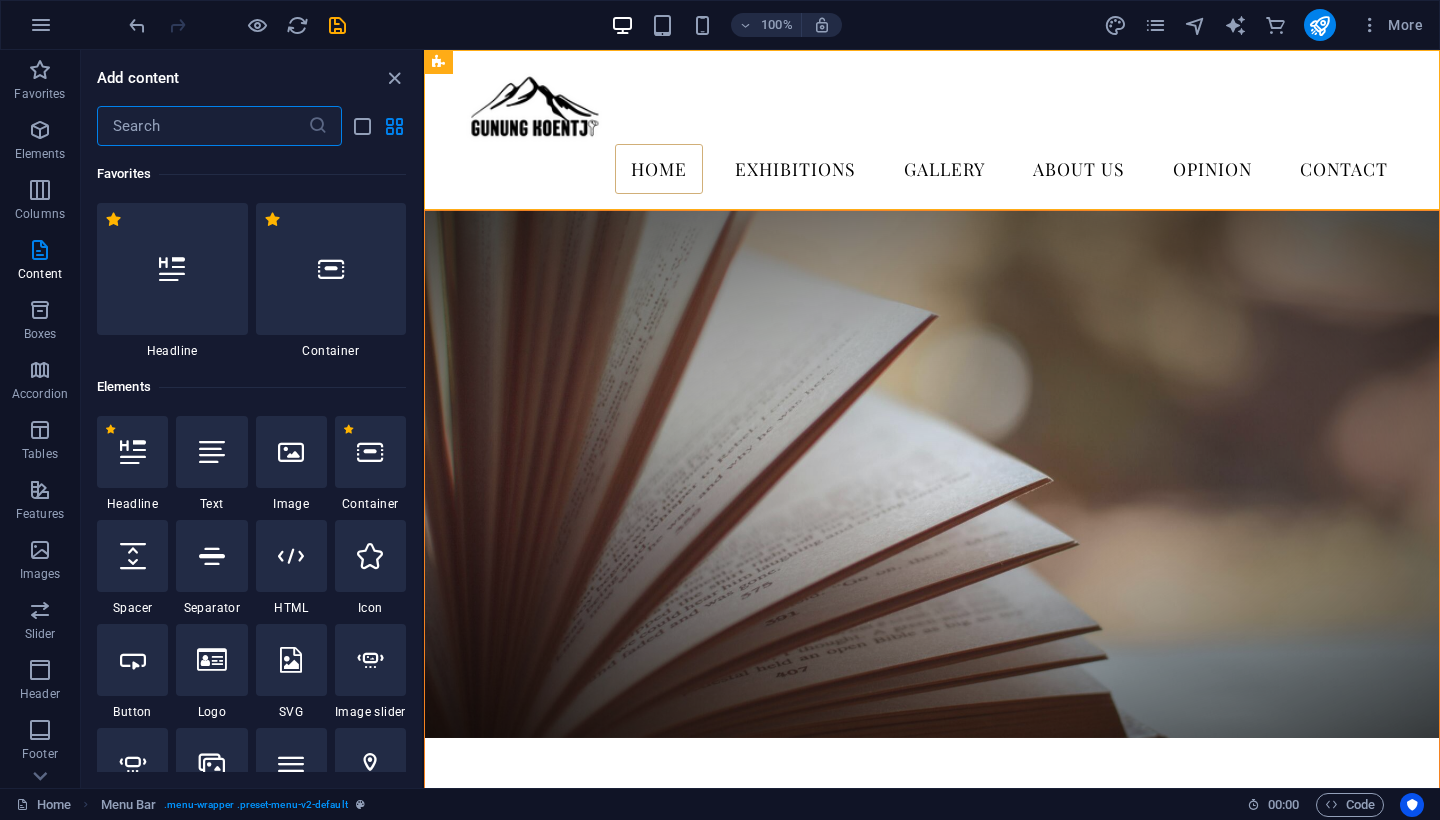 scroll, scrollTop: 3499, scrollLeft: 0, axis: vertical 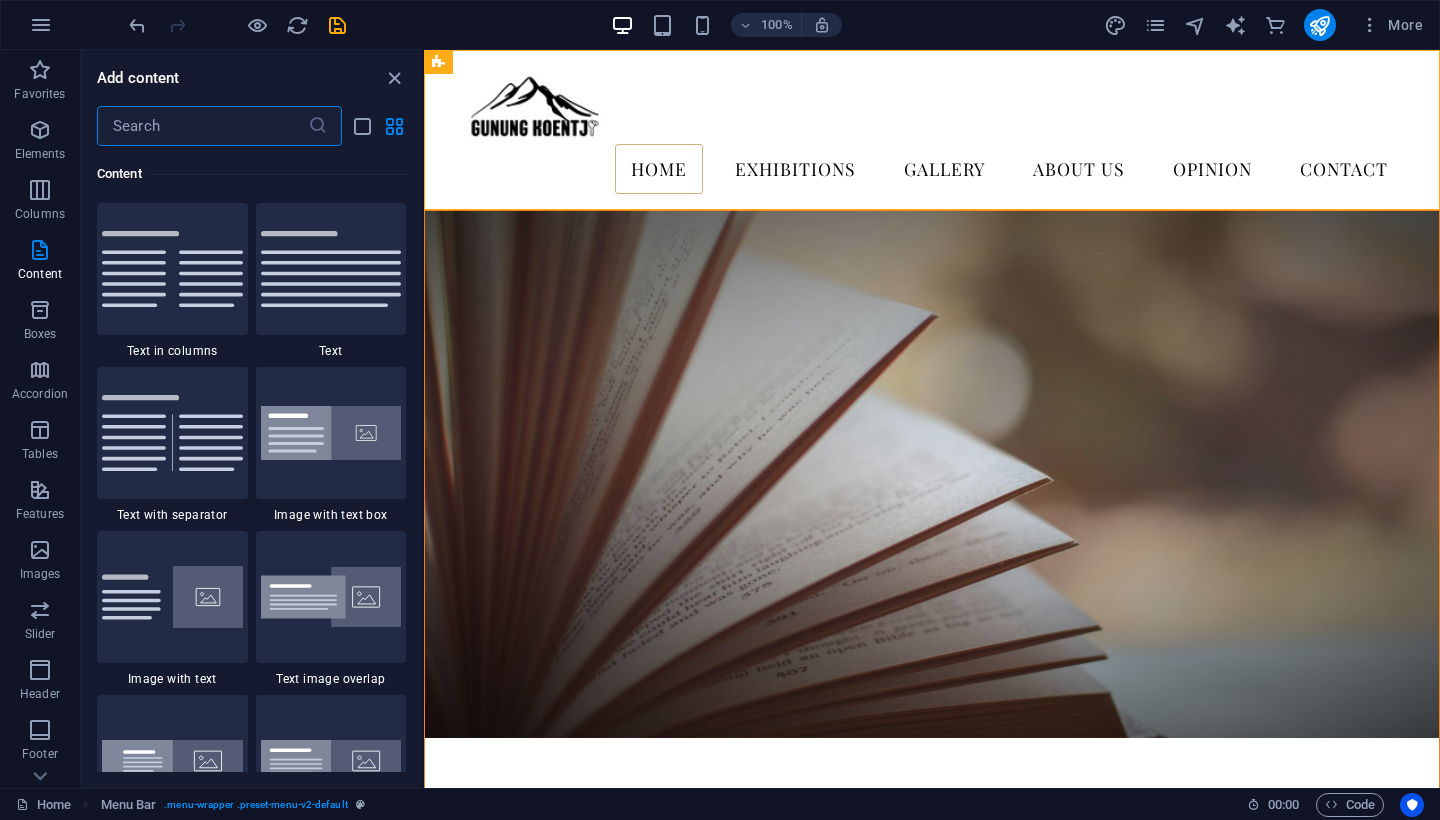 click at bounding box center (932, 474) 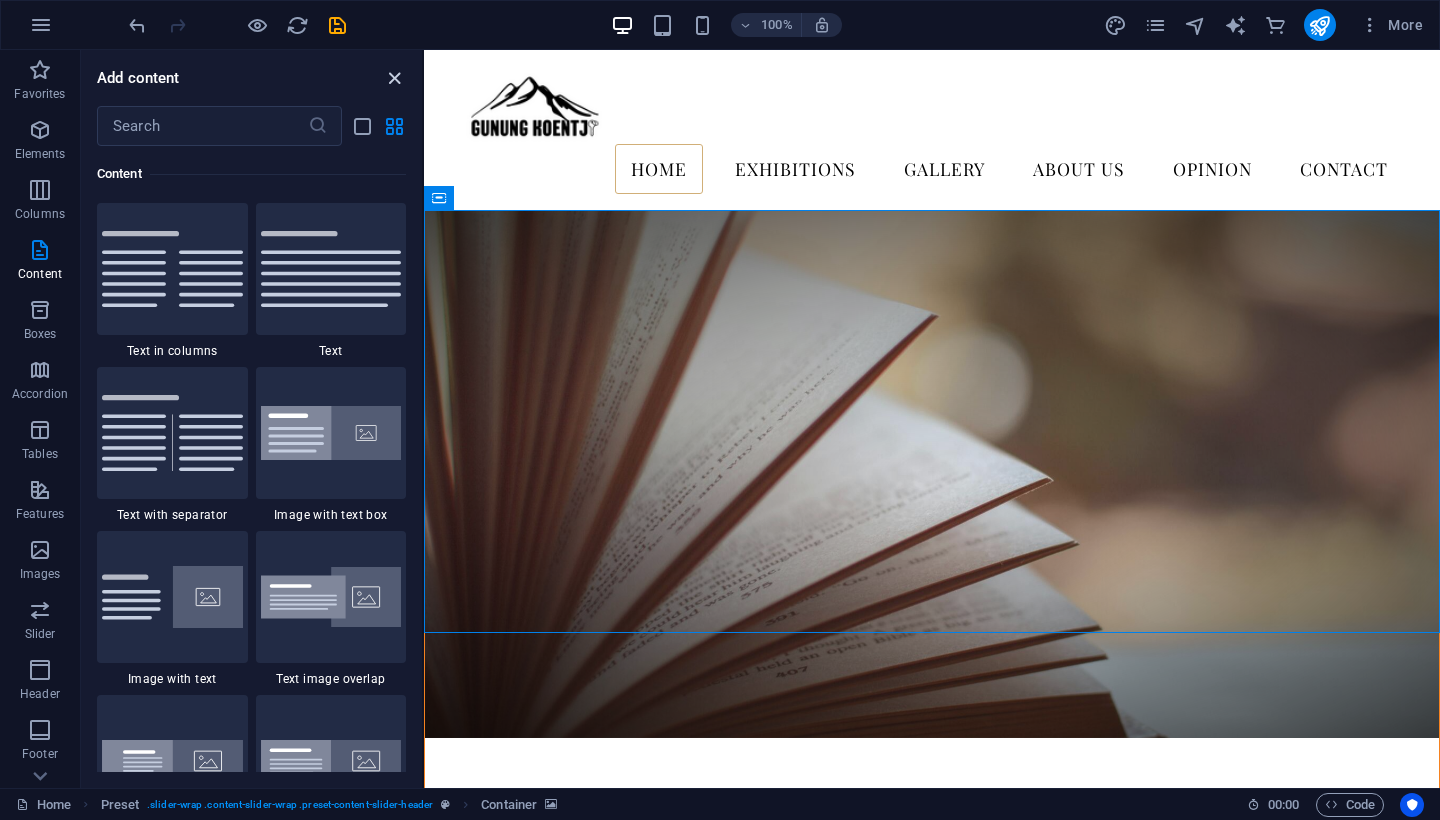 click at bounding box center (394, 78) 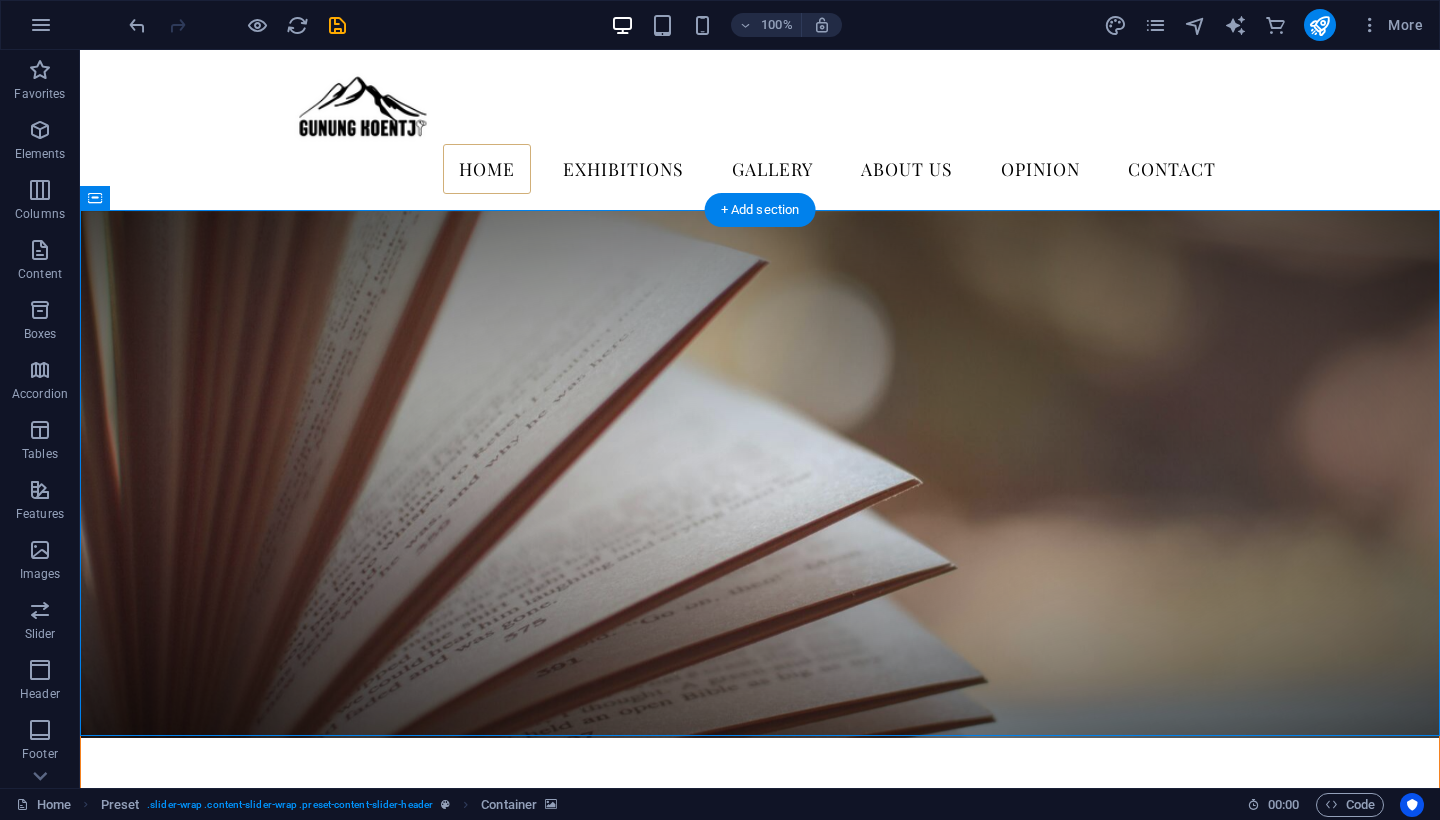click at bounding box center [760, 474] 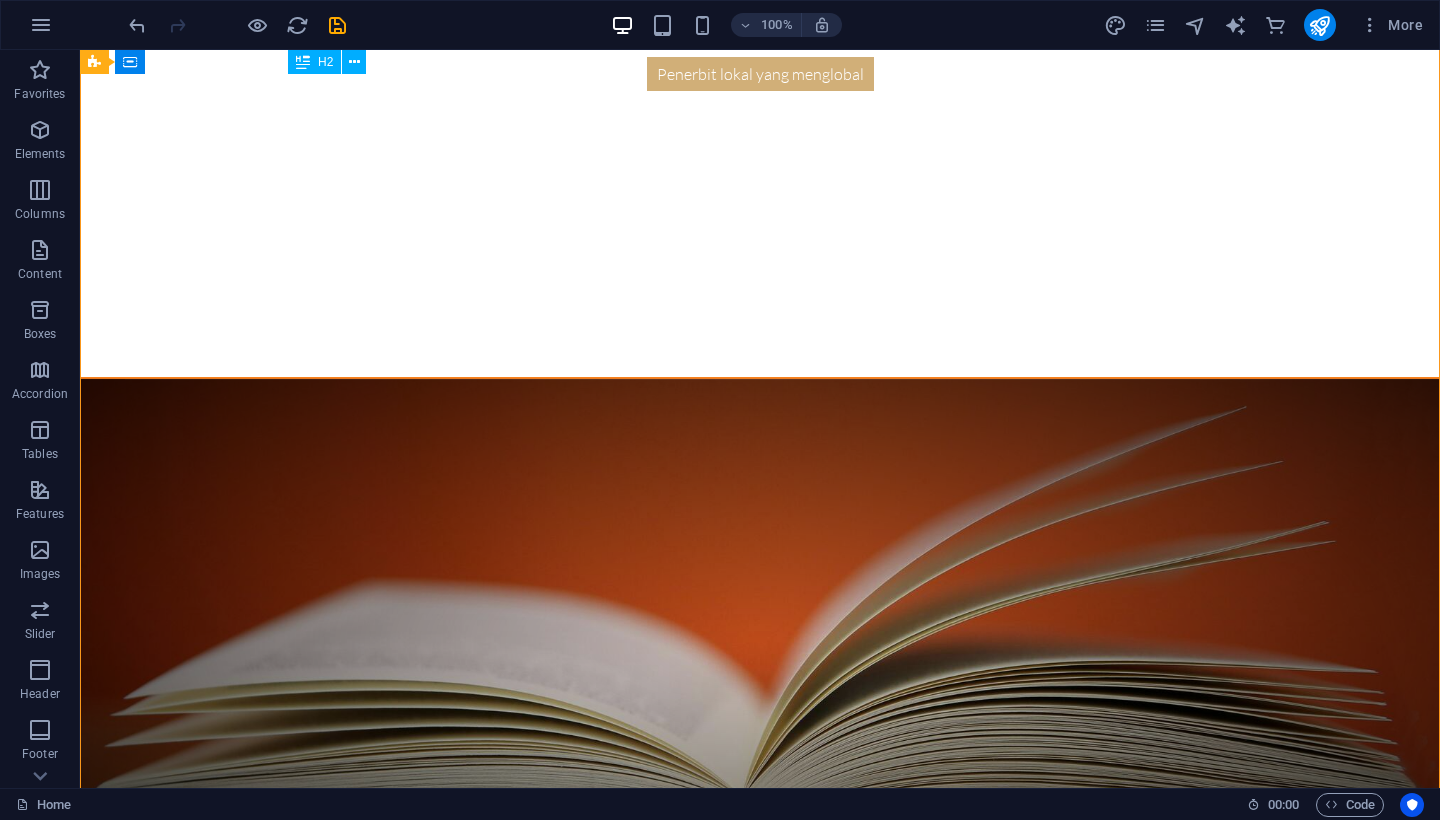 scroll, scrollTop: 901, scrollLeft: 0, axis: vertical 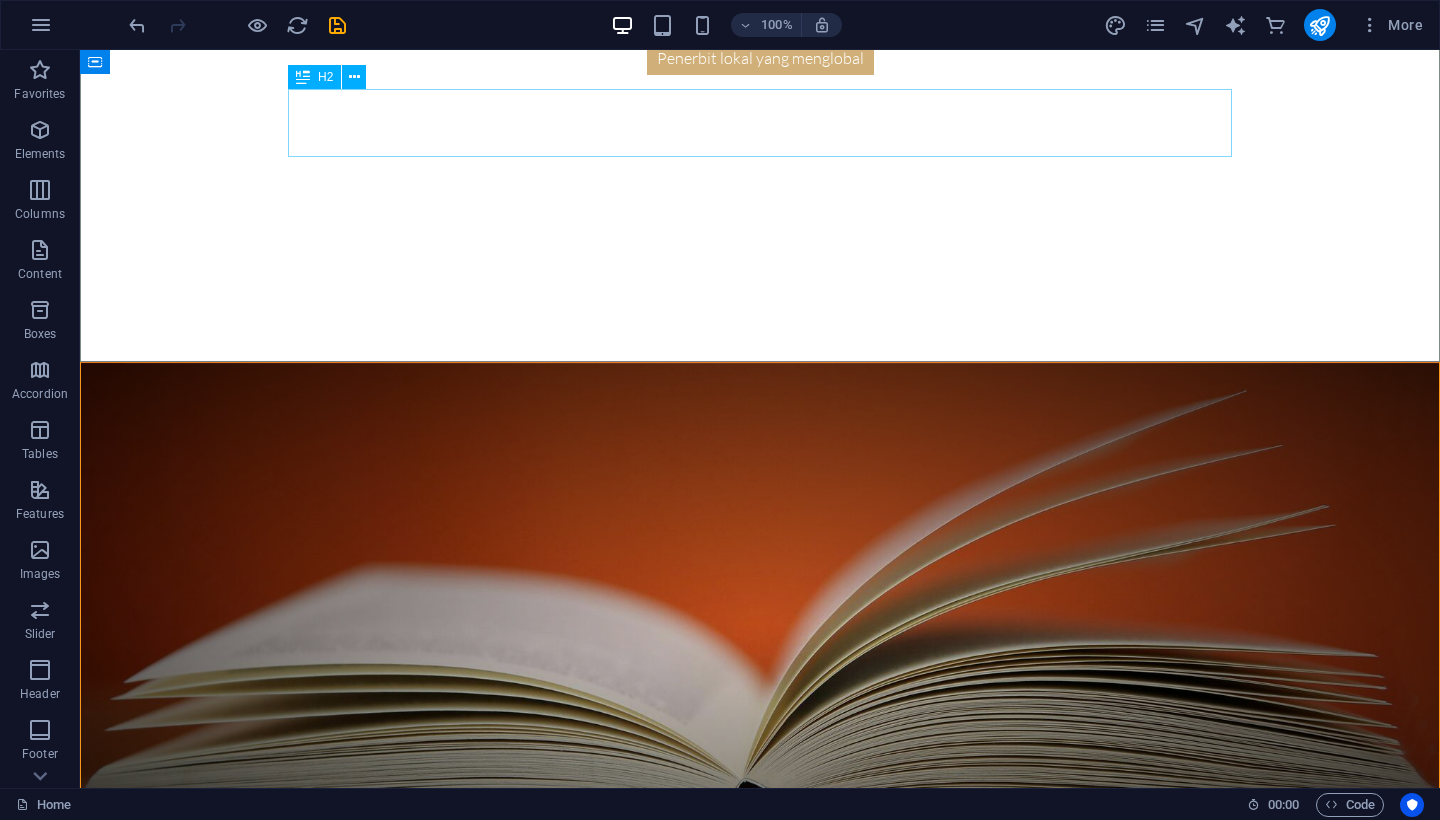 click on "PRODUK TERBARU" at bounding box center (760, 1175) 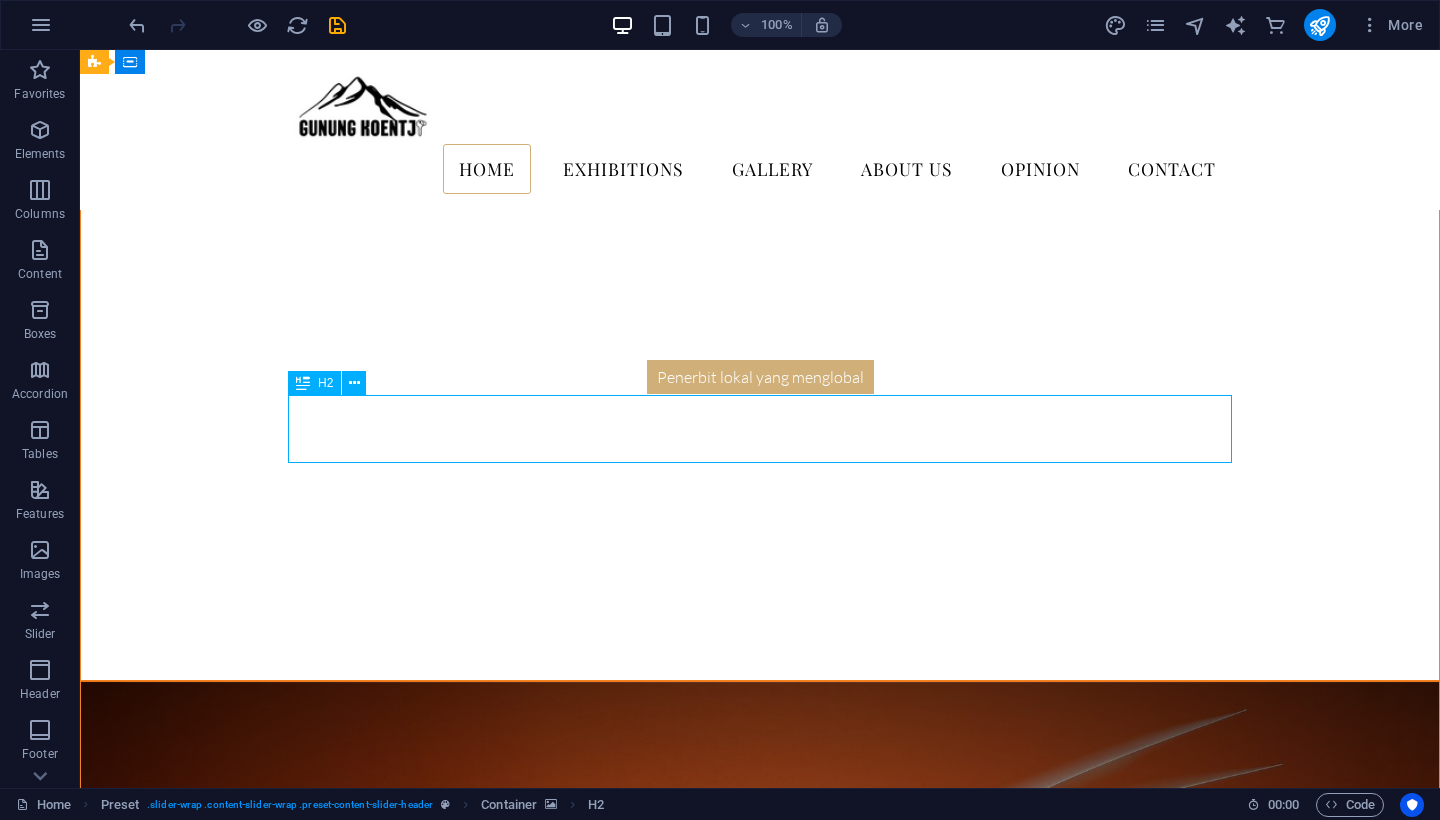 scroll, scrollTop: 559, scrollLeft: 0, axis: vertical 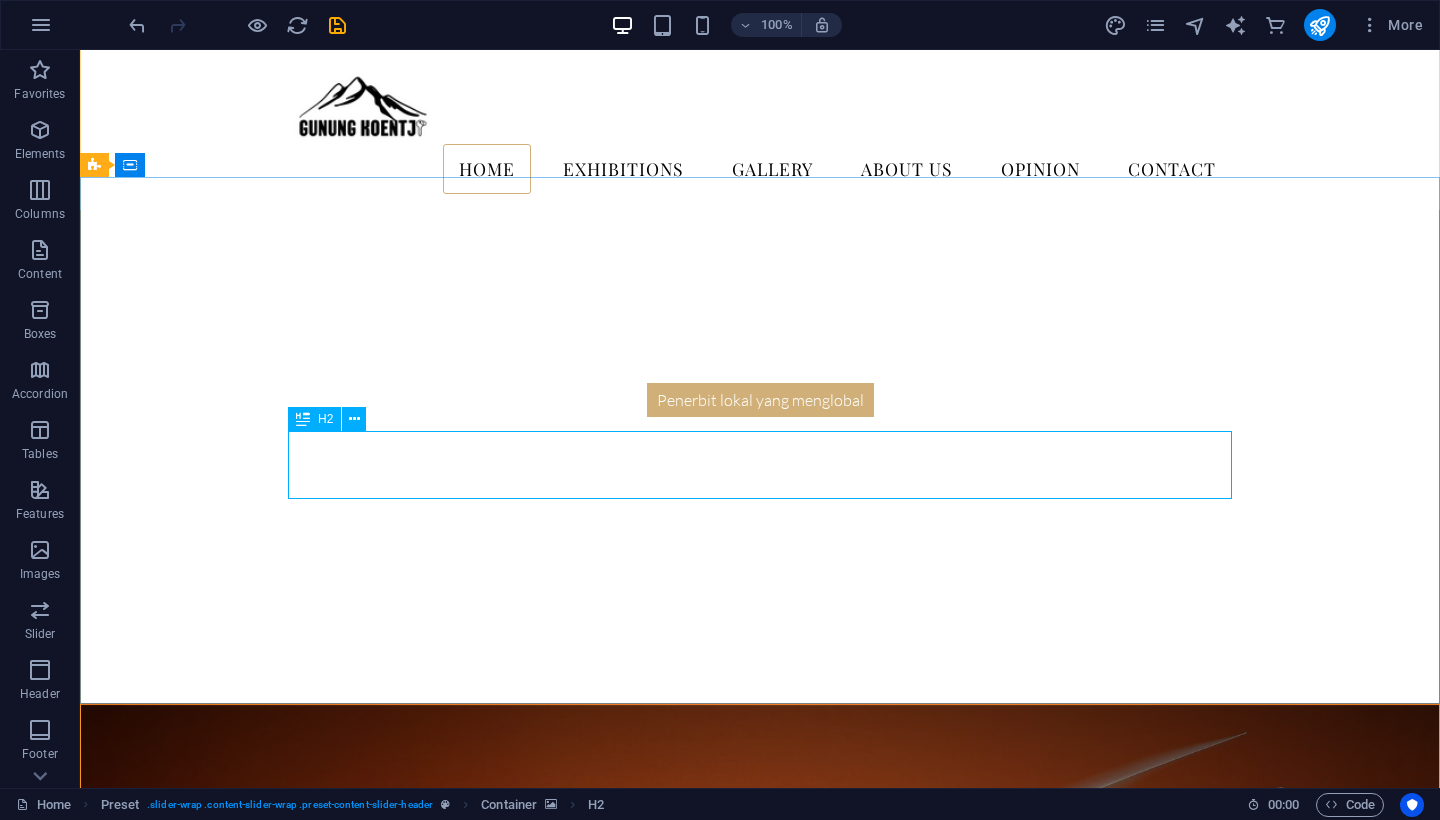 click on "PRODUK TERBARU" at bounding box center [760, 1517] 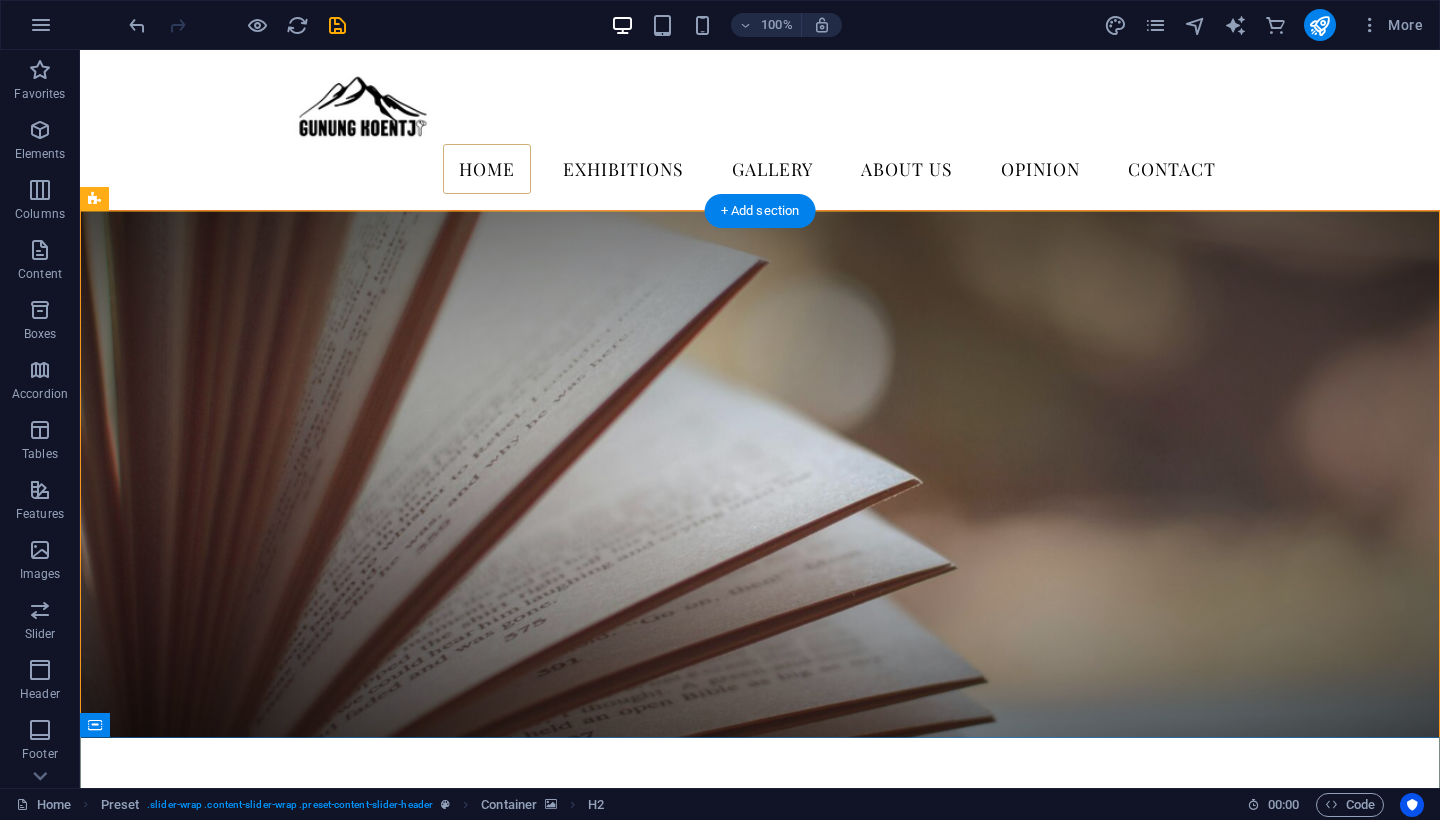 scroll, scrollTop: 53, scrollLeft: 0, axis: vertical 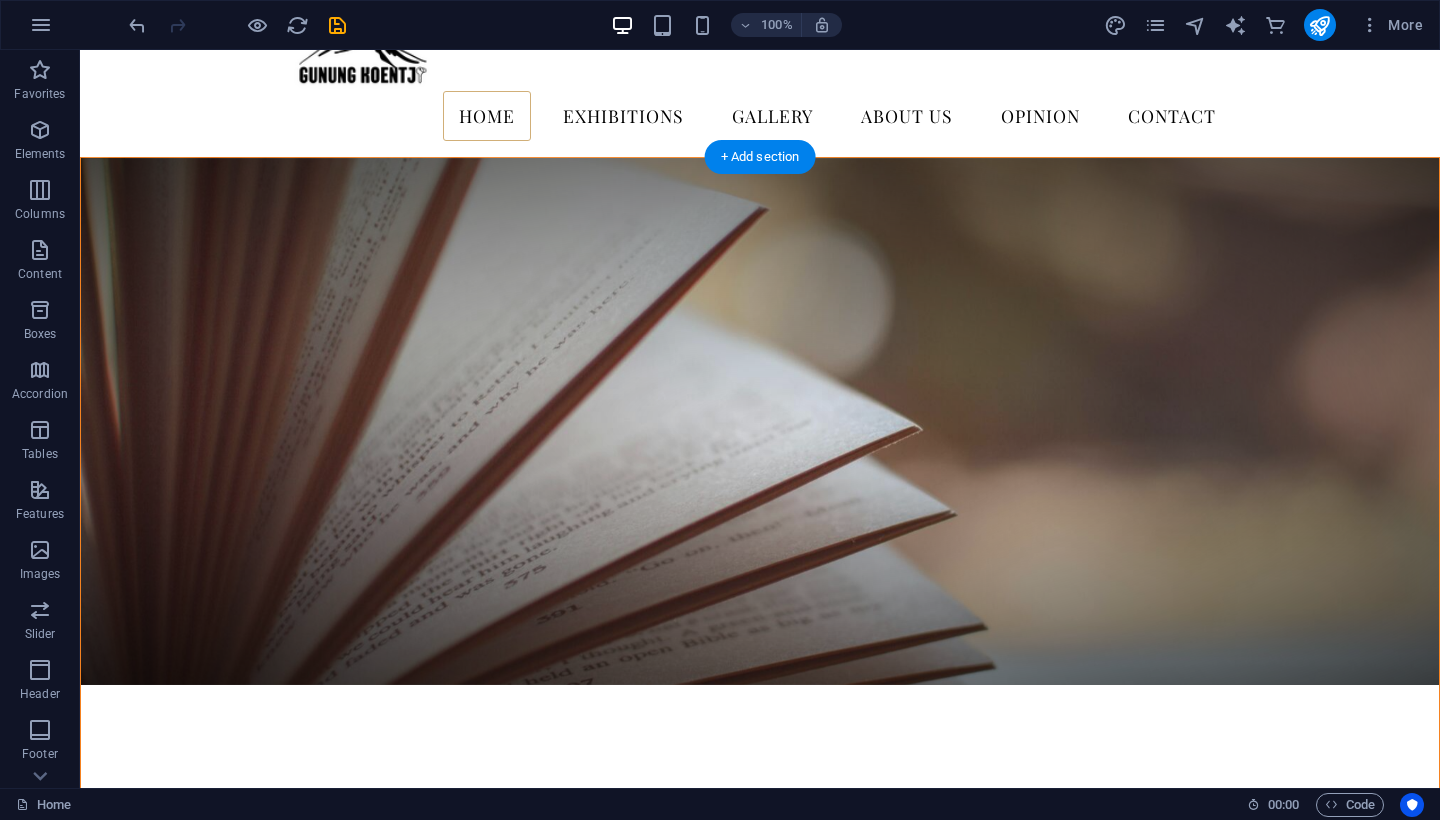 click at bounding box center (760, 421) 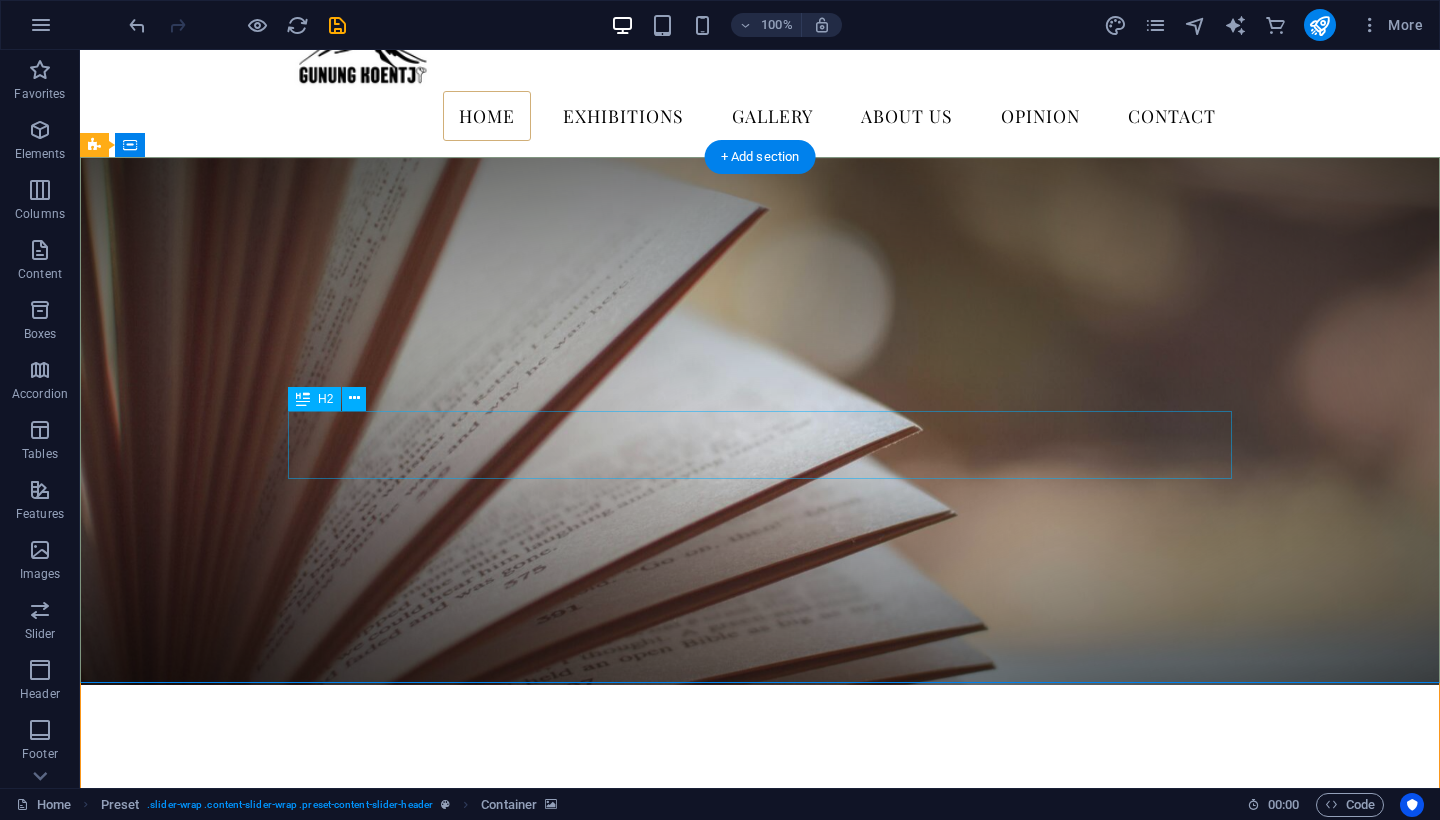 click on "PENERBITAN [COMPANY]" at bounding box center (760, 971) 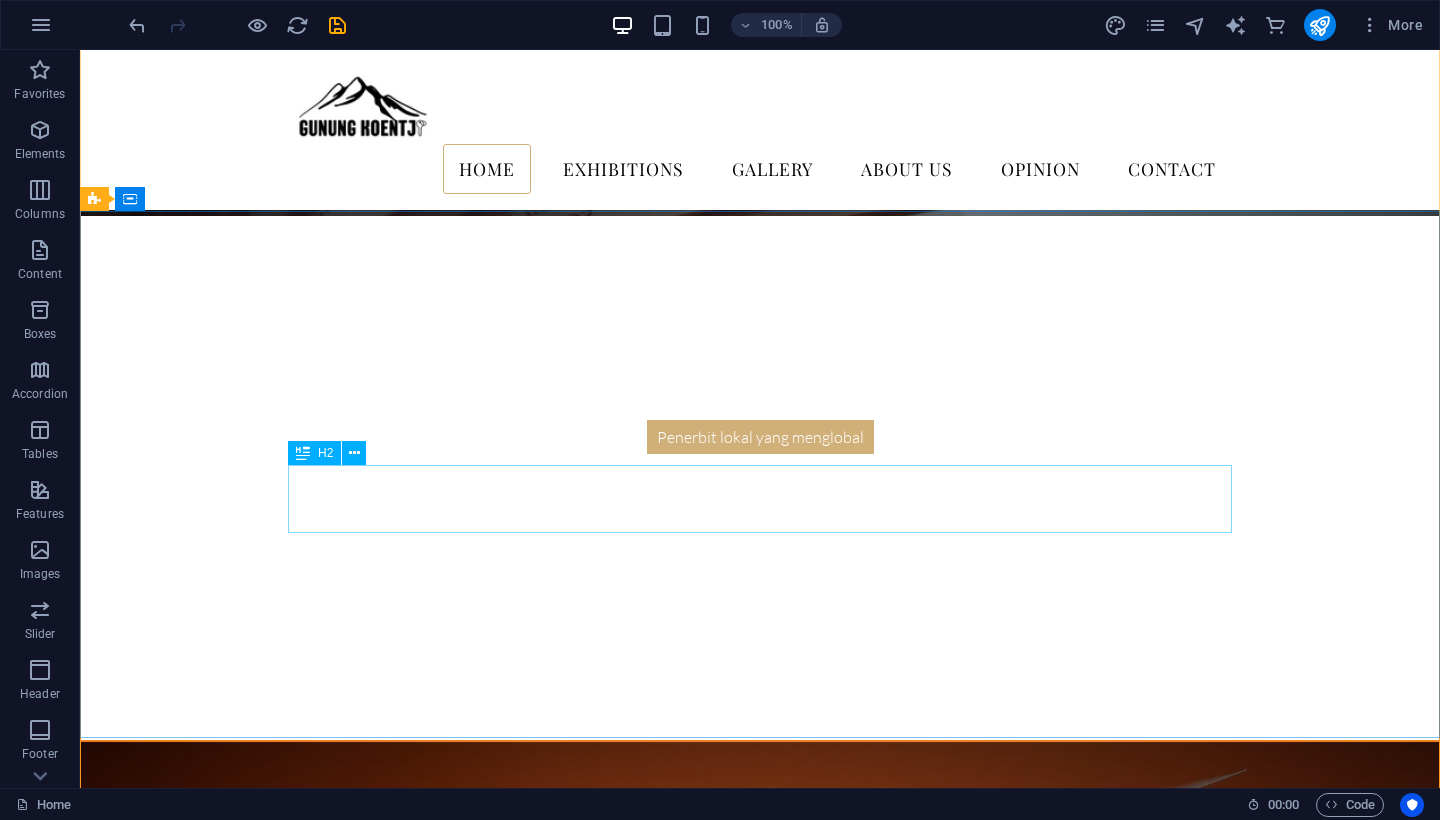 scroll, scrollTop: 521, scrollLeft: 0, axis: vertical 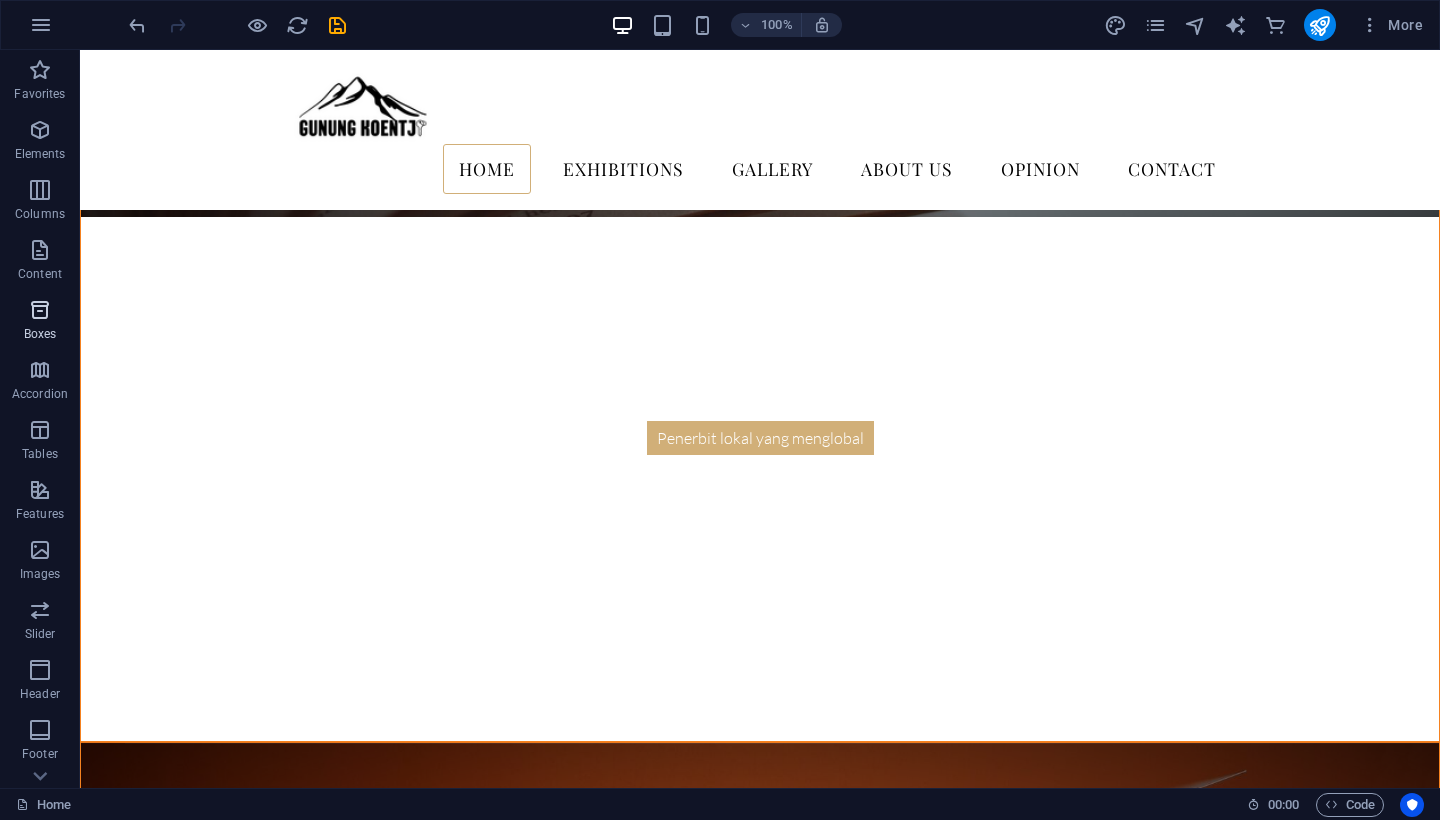 click at bounding box center [40, 310] 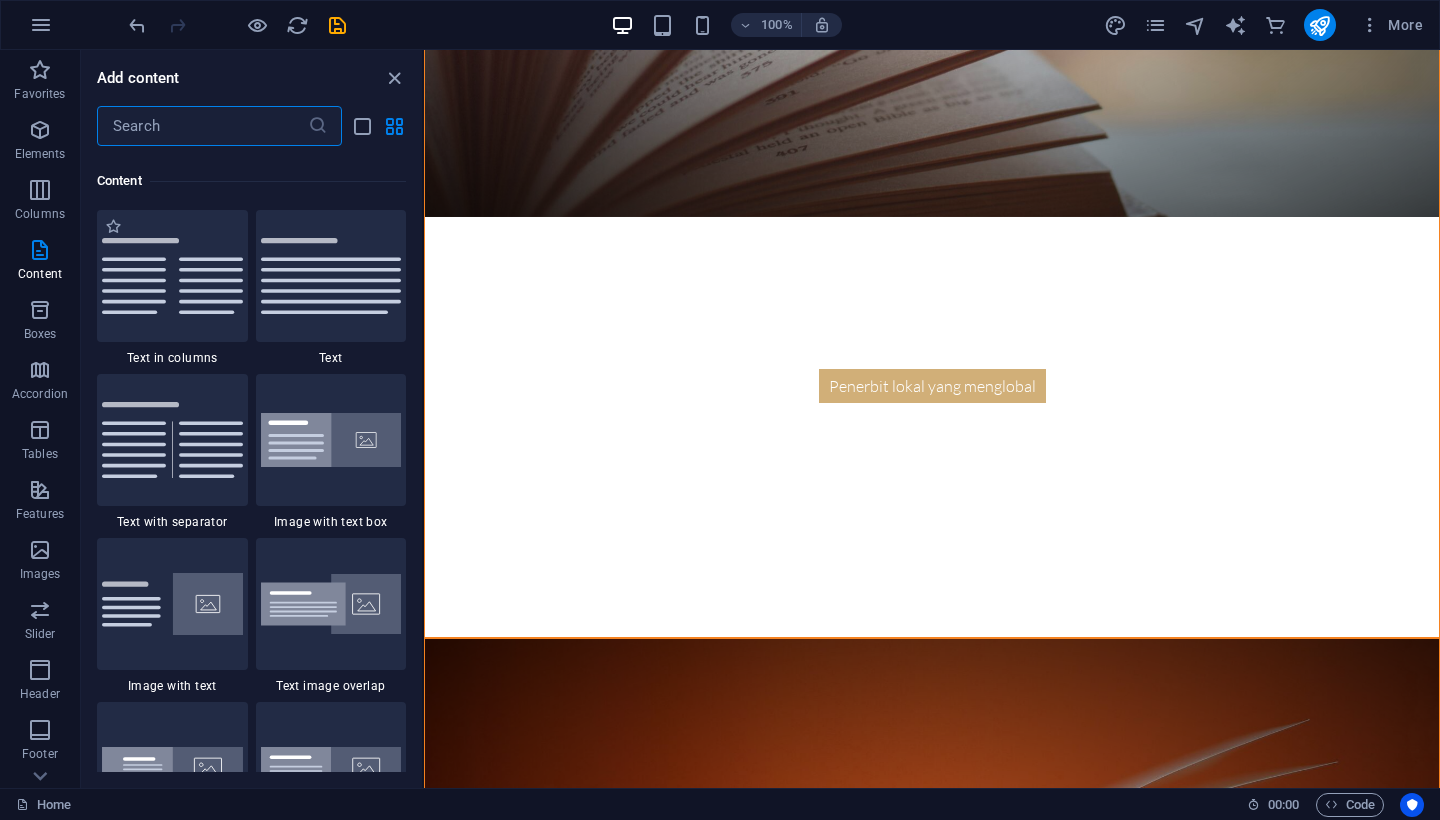 scroll, scrollTop: 3499, scrollLeft: 0, axis: vertical 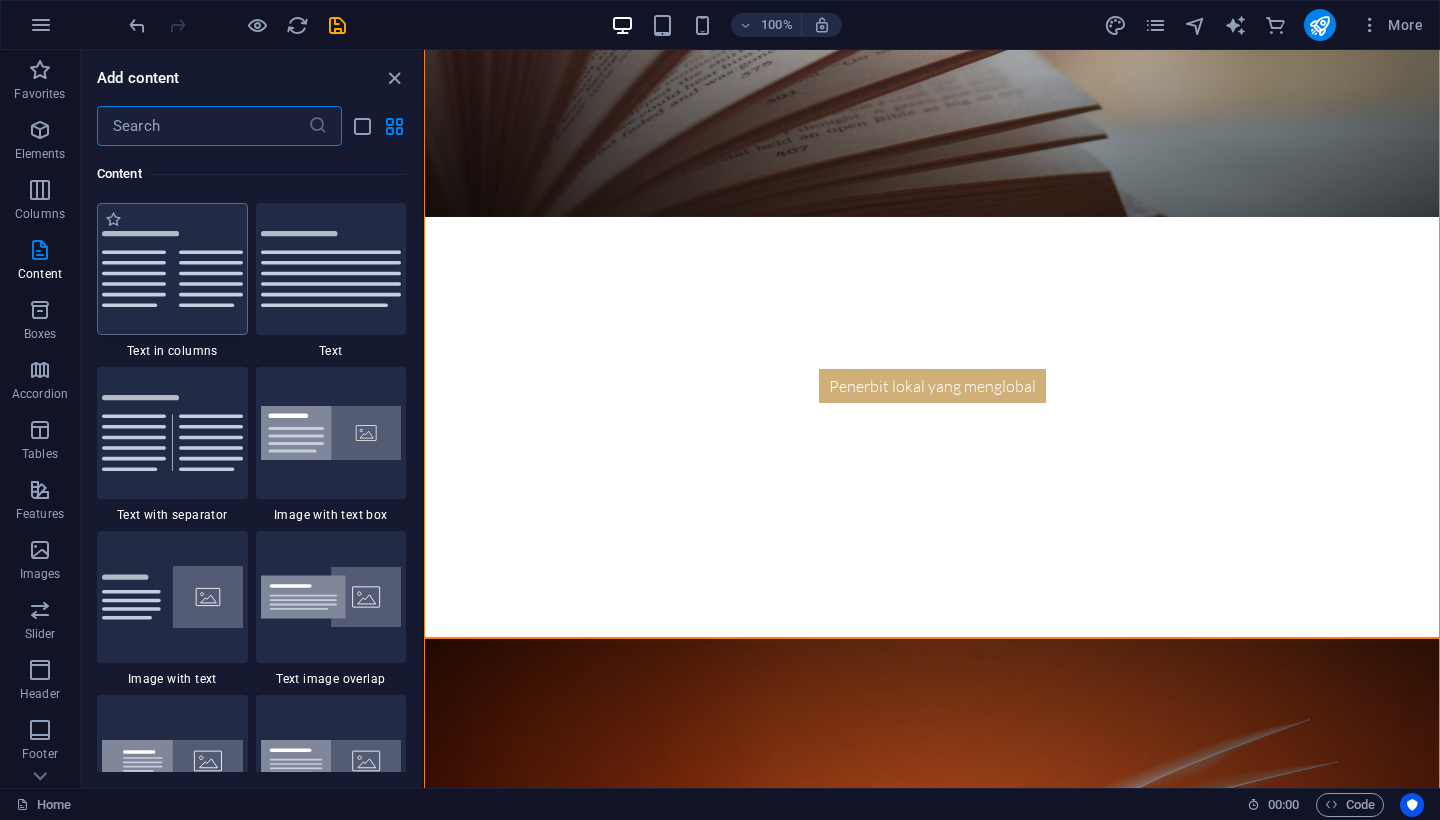 click at bounding box center [172, 269] 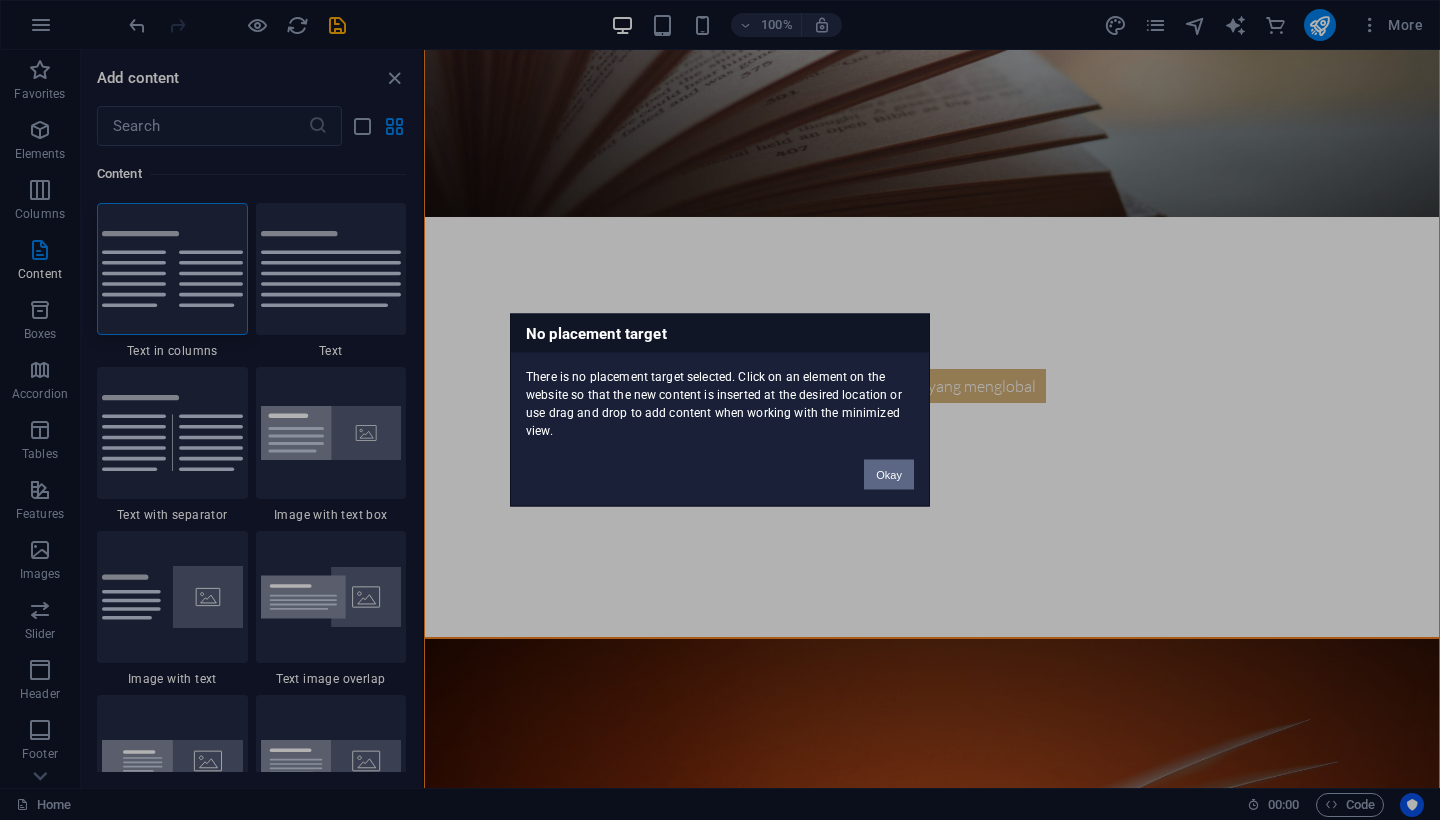 scroll, scrollTop: 3557, scrollLeft: 0, axis: vertical 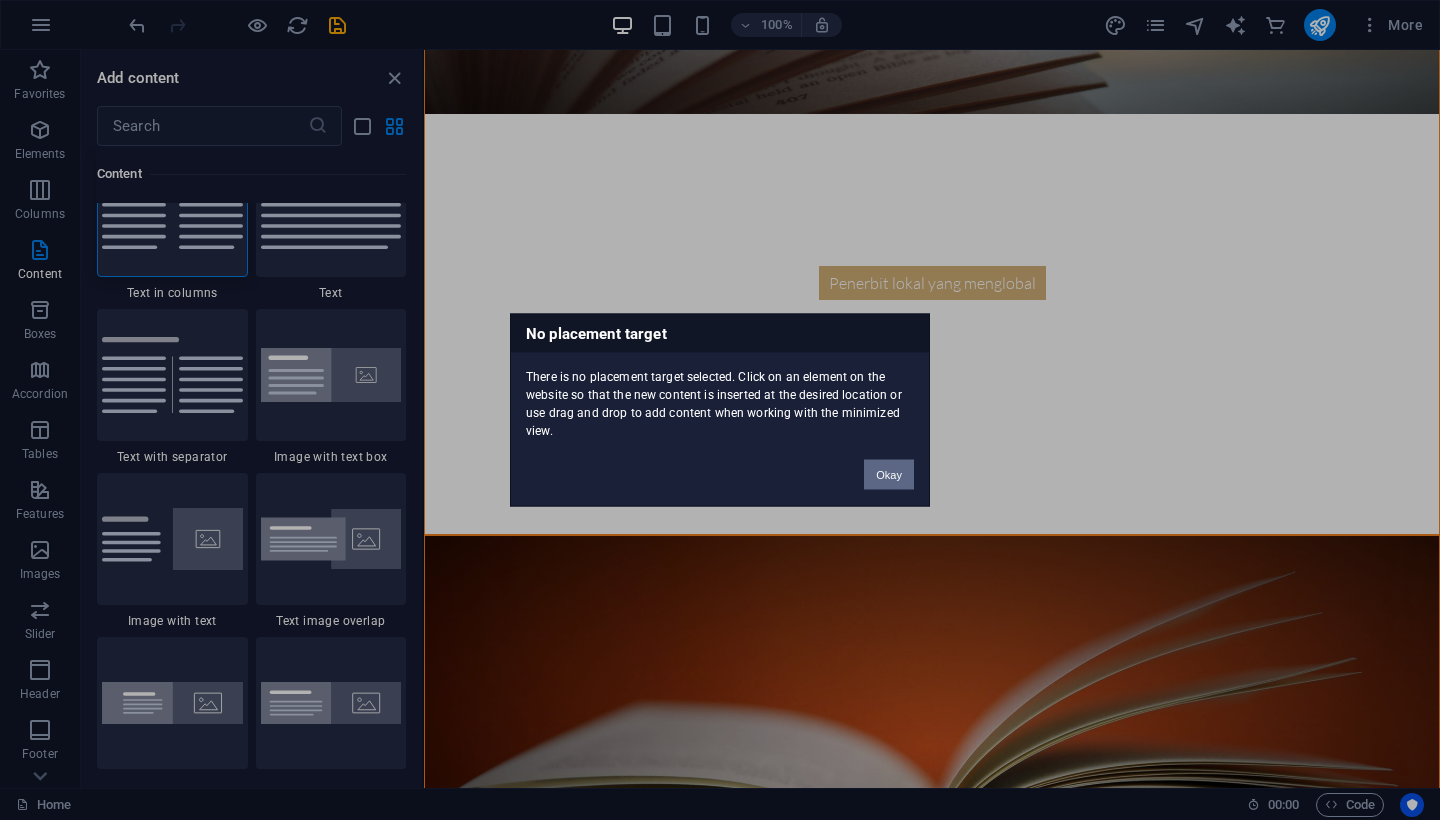 click on "Okay" at bounding box center [889, 475] 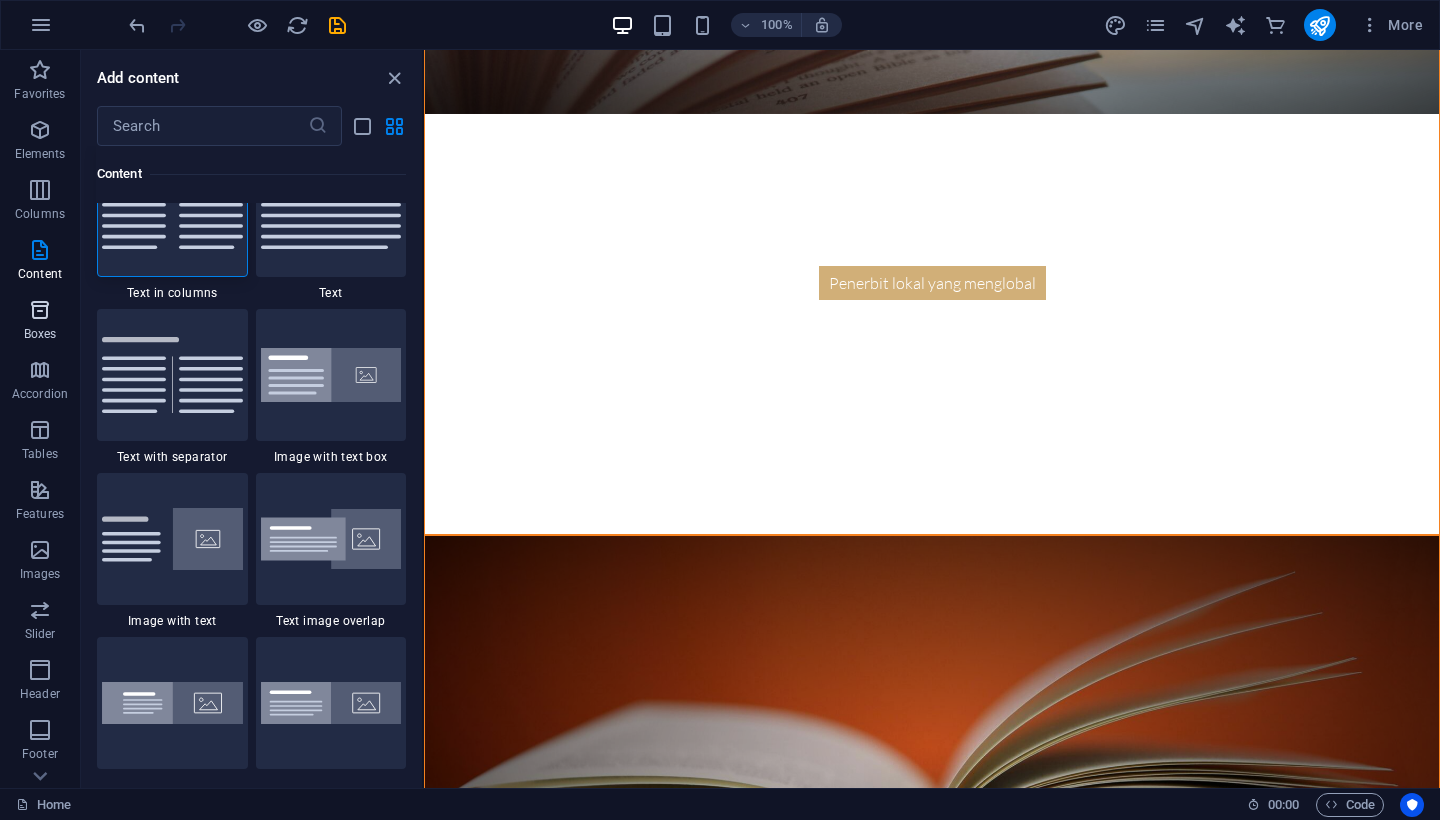 click at bounding box center (40, 310) 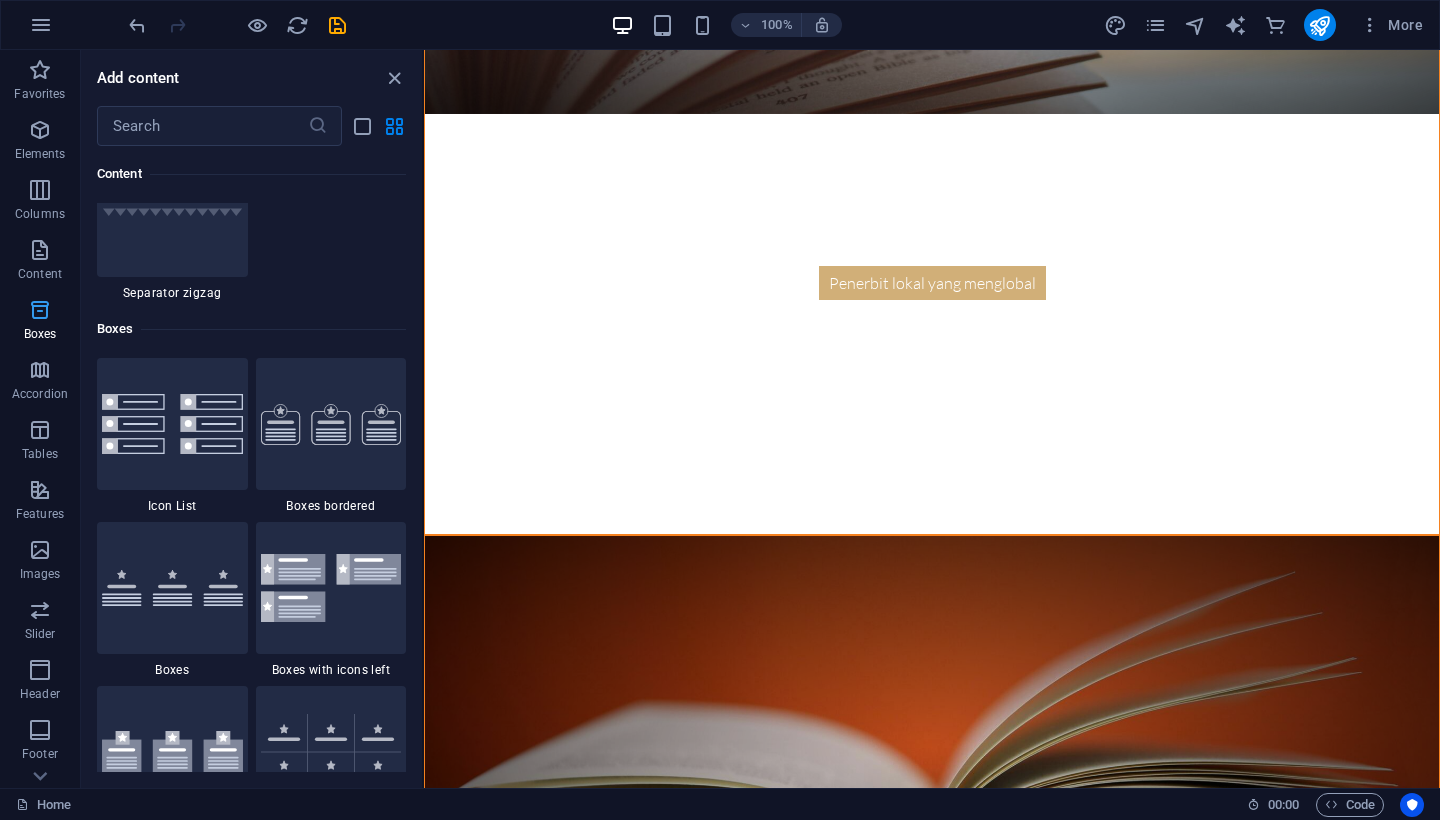 scroll, scrollTop: 5549, scrollLeft: 0, axis: vertical 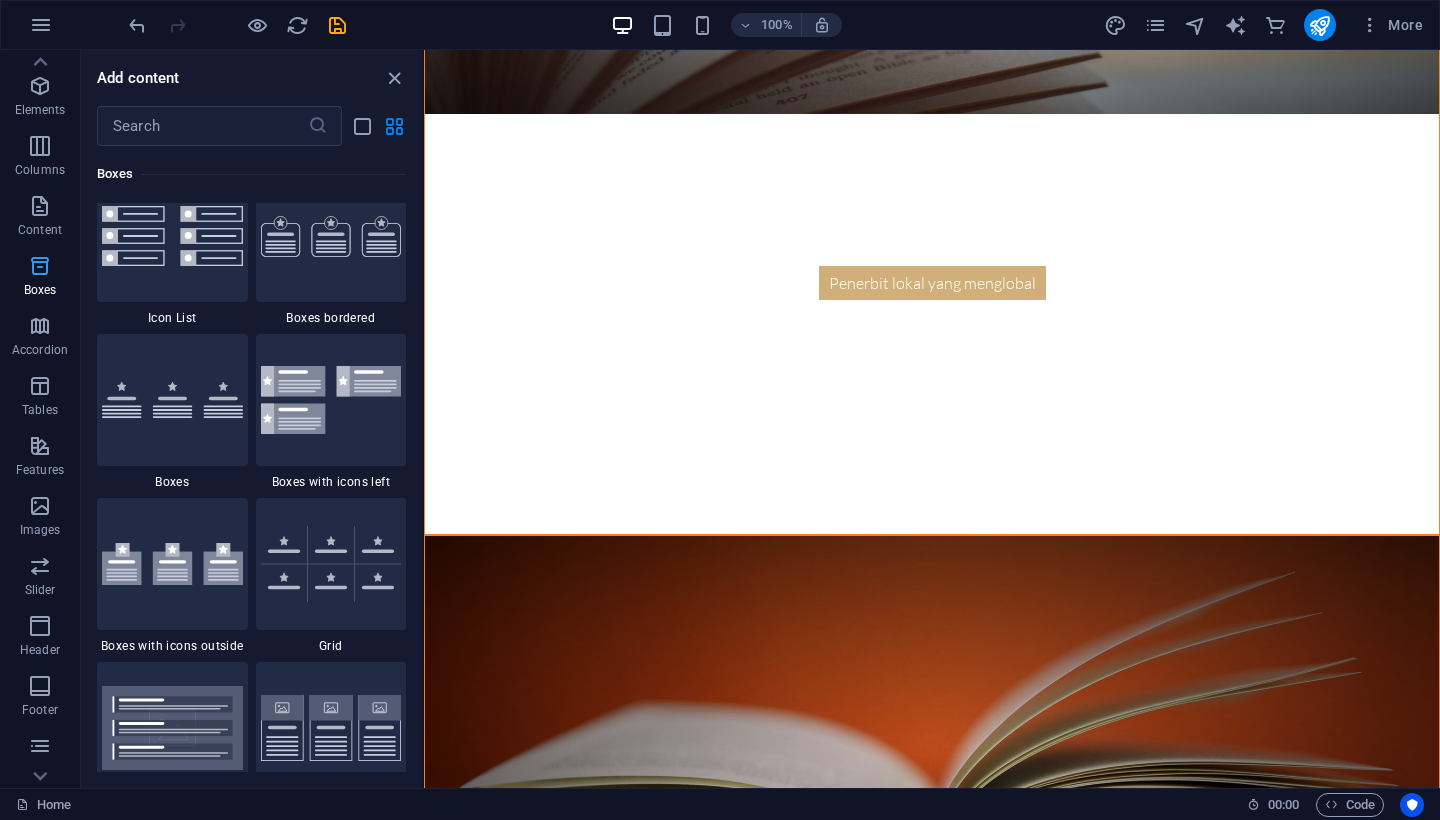 click at bounding box center [40, 326] 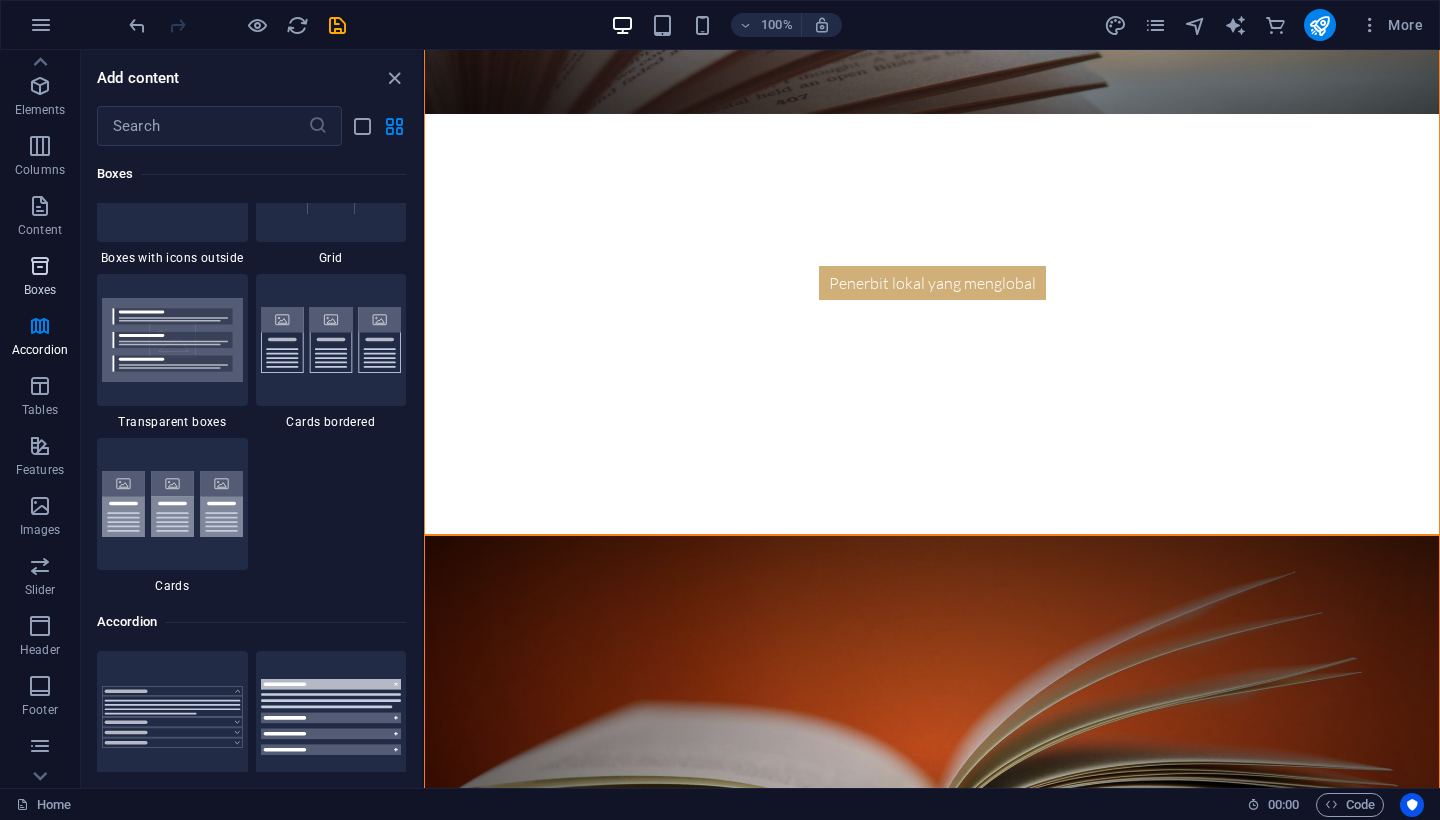 scroll, scrollTop: 6418, scrollLeft: 0, axis: vertical 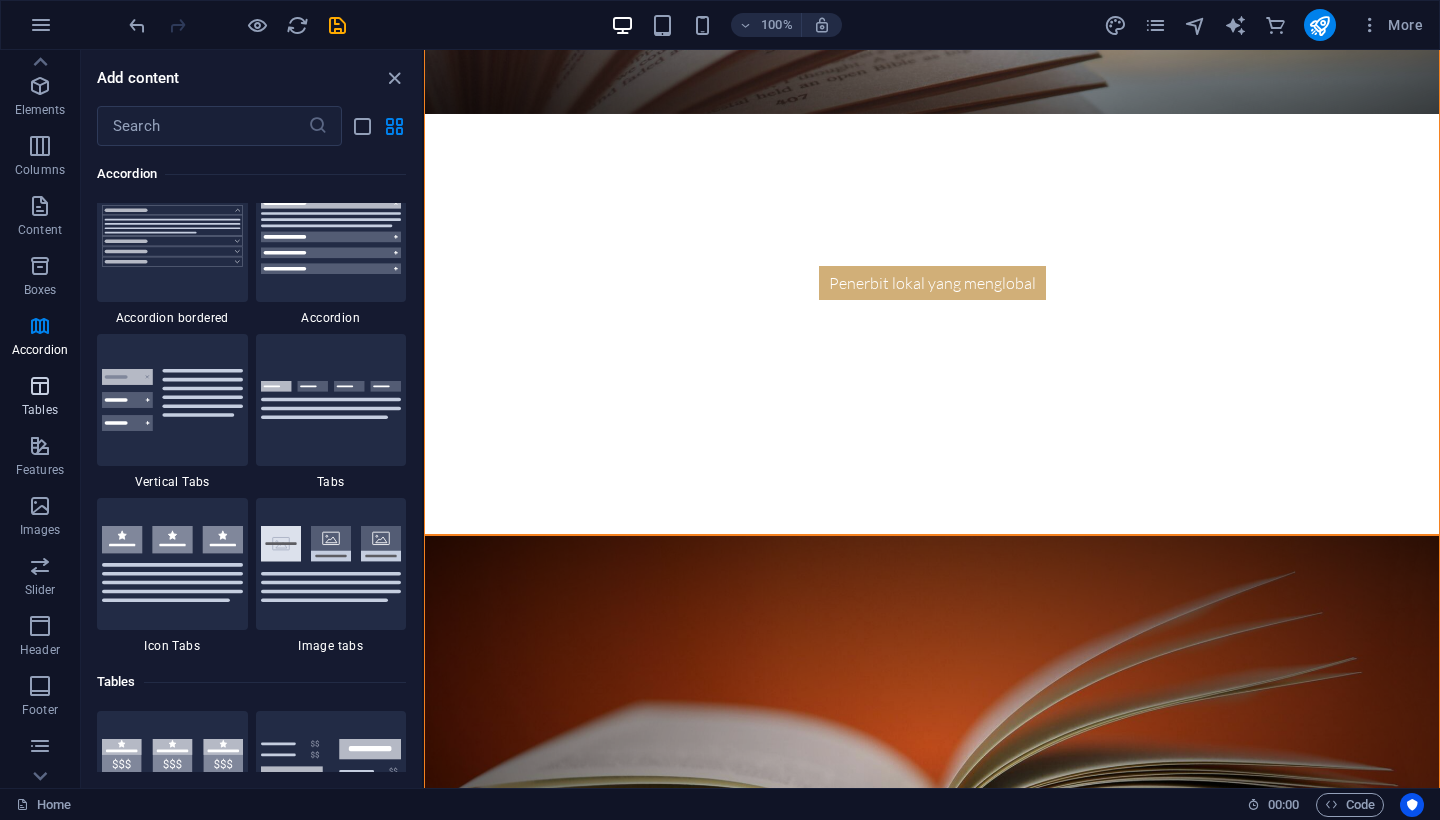 click on "Tables" at bounding box center [40, 396] 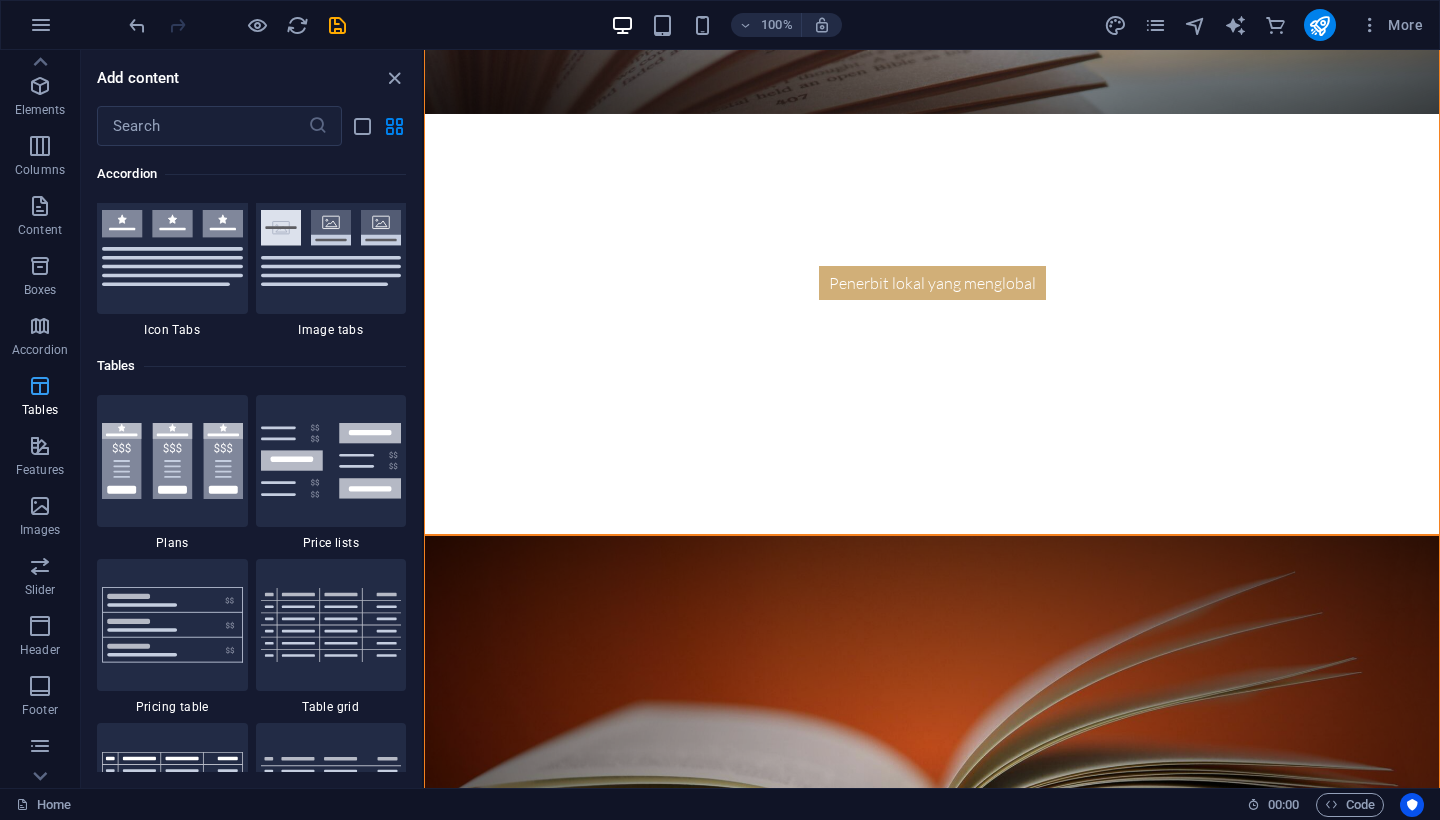 scroll, scrollTop: 6959, scrollLeft: 0, axis: vertical 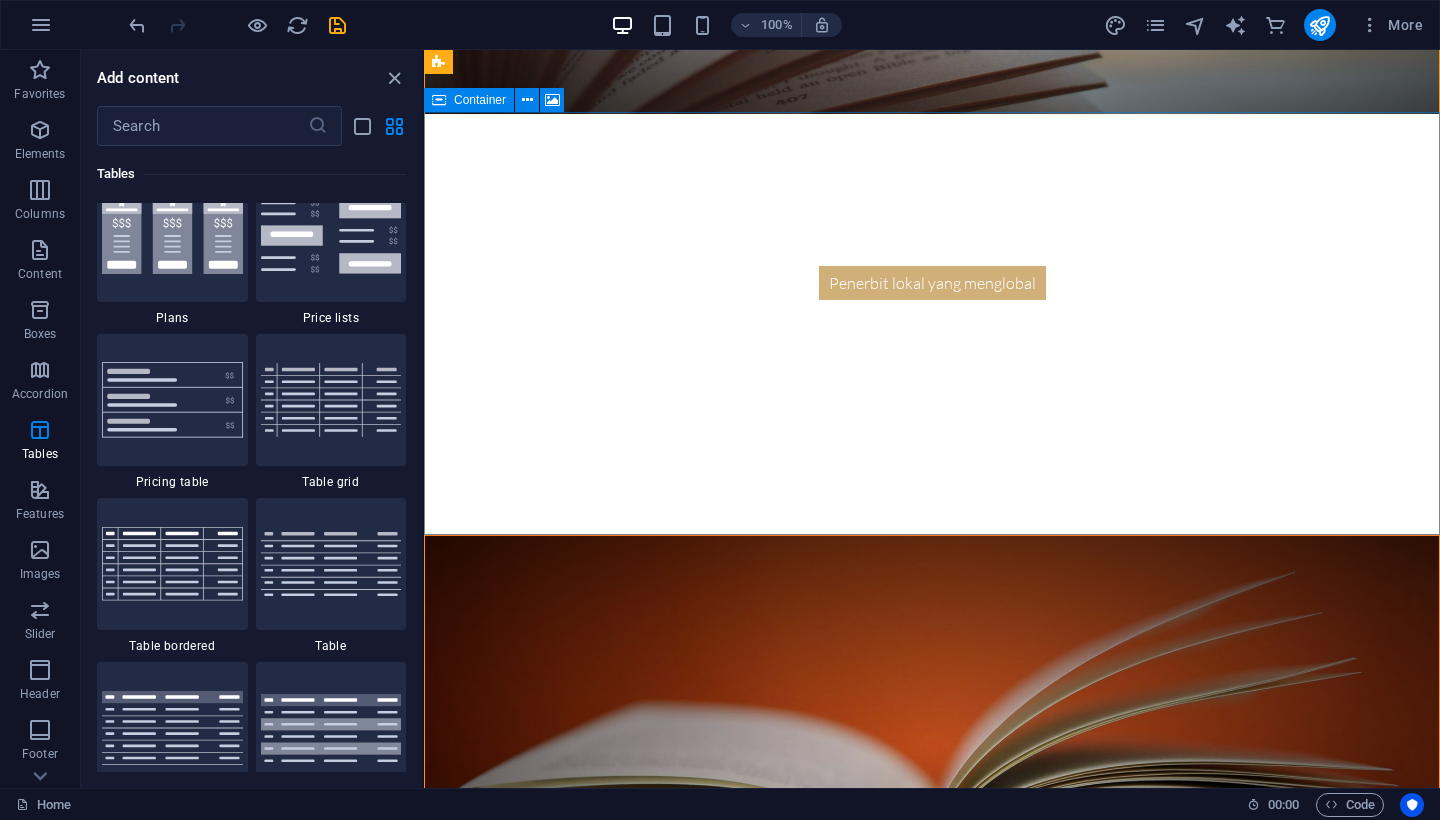 click at bounding box center [932, 748] 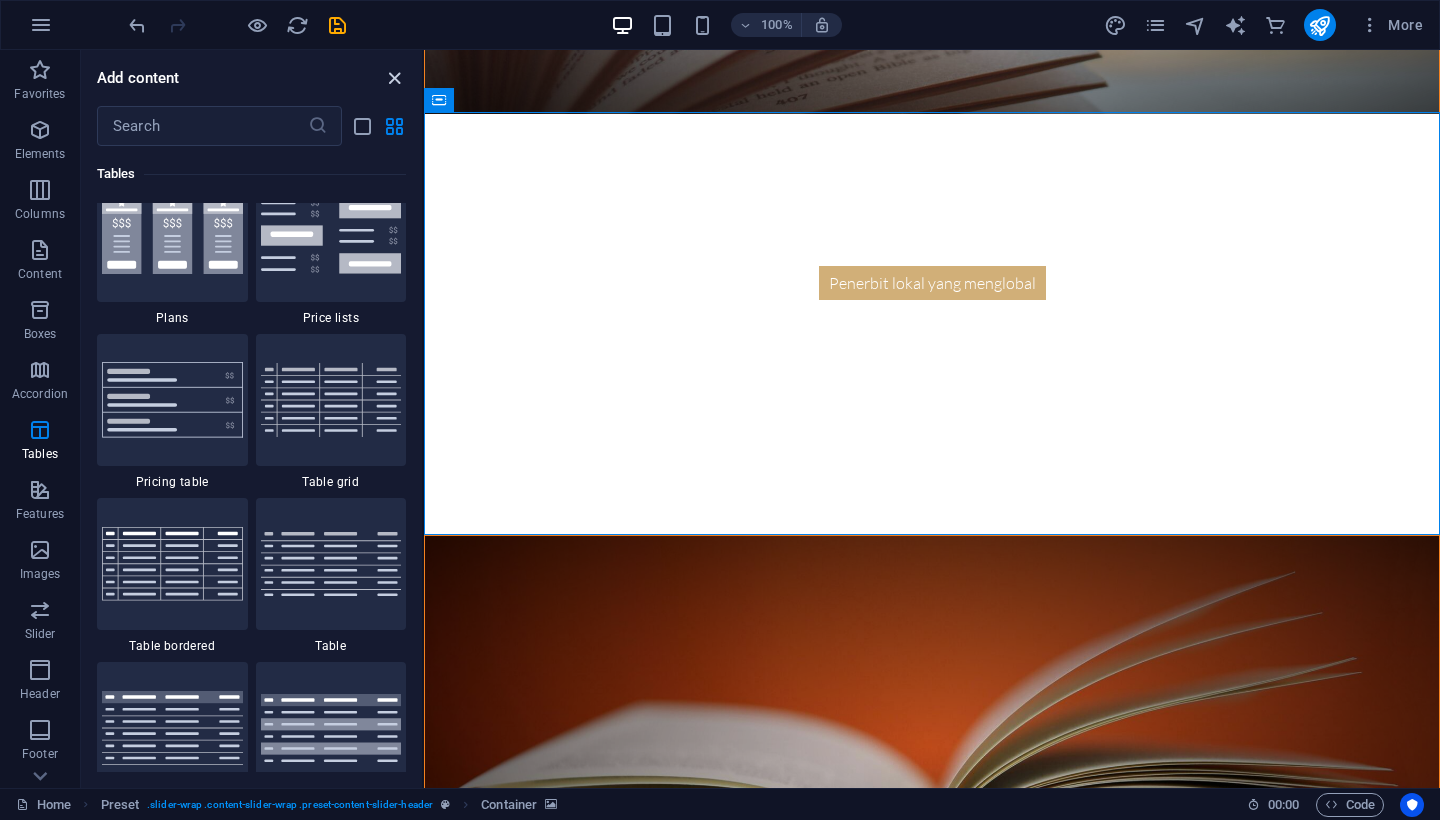 click at bounding box center (394, 78) 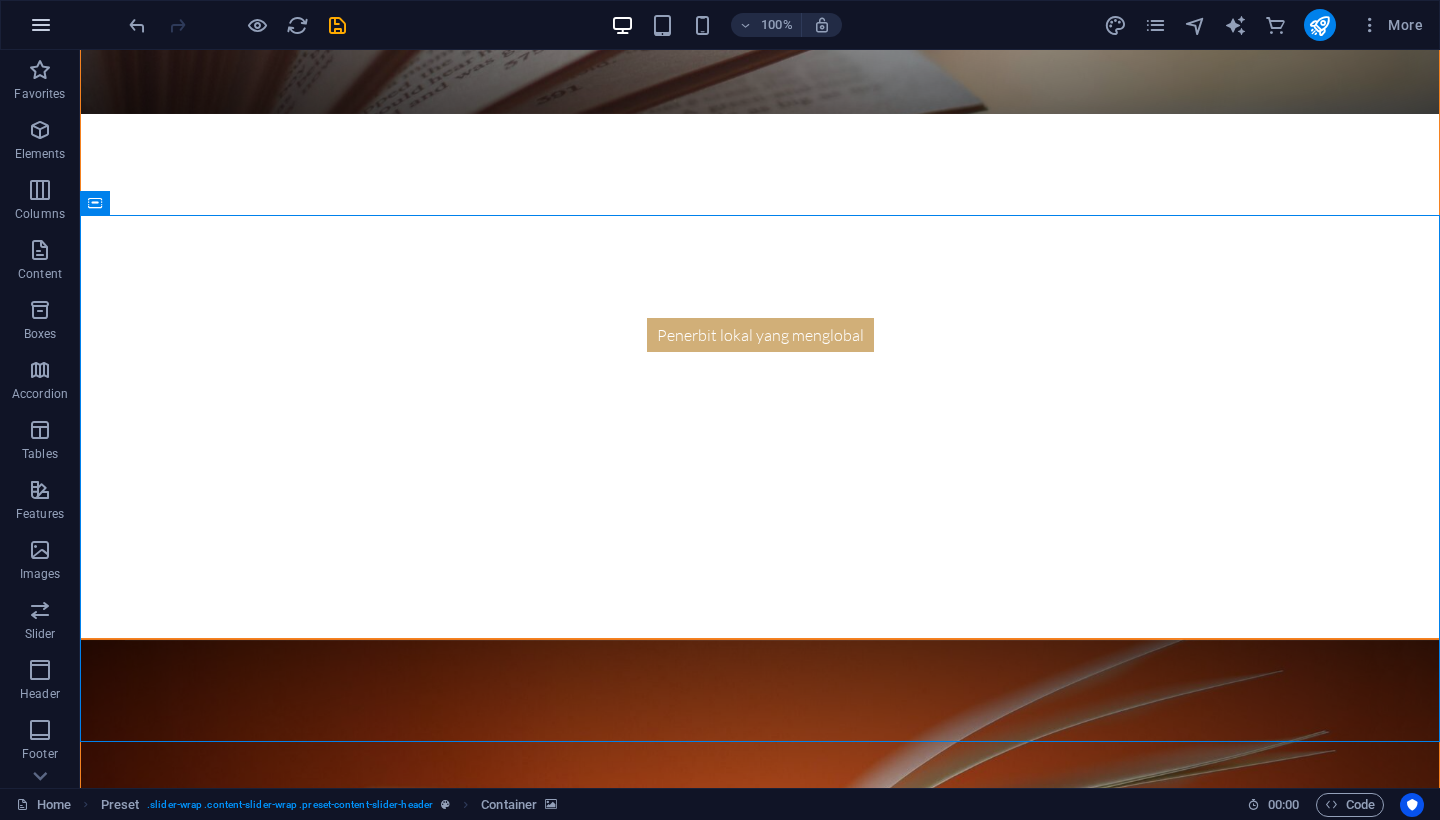 click at bounding box center (41, 25) 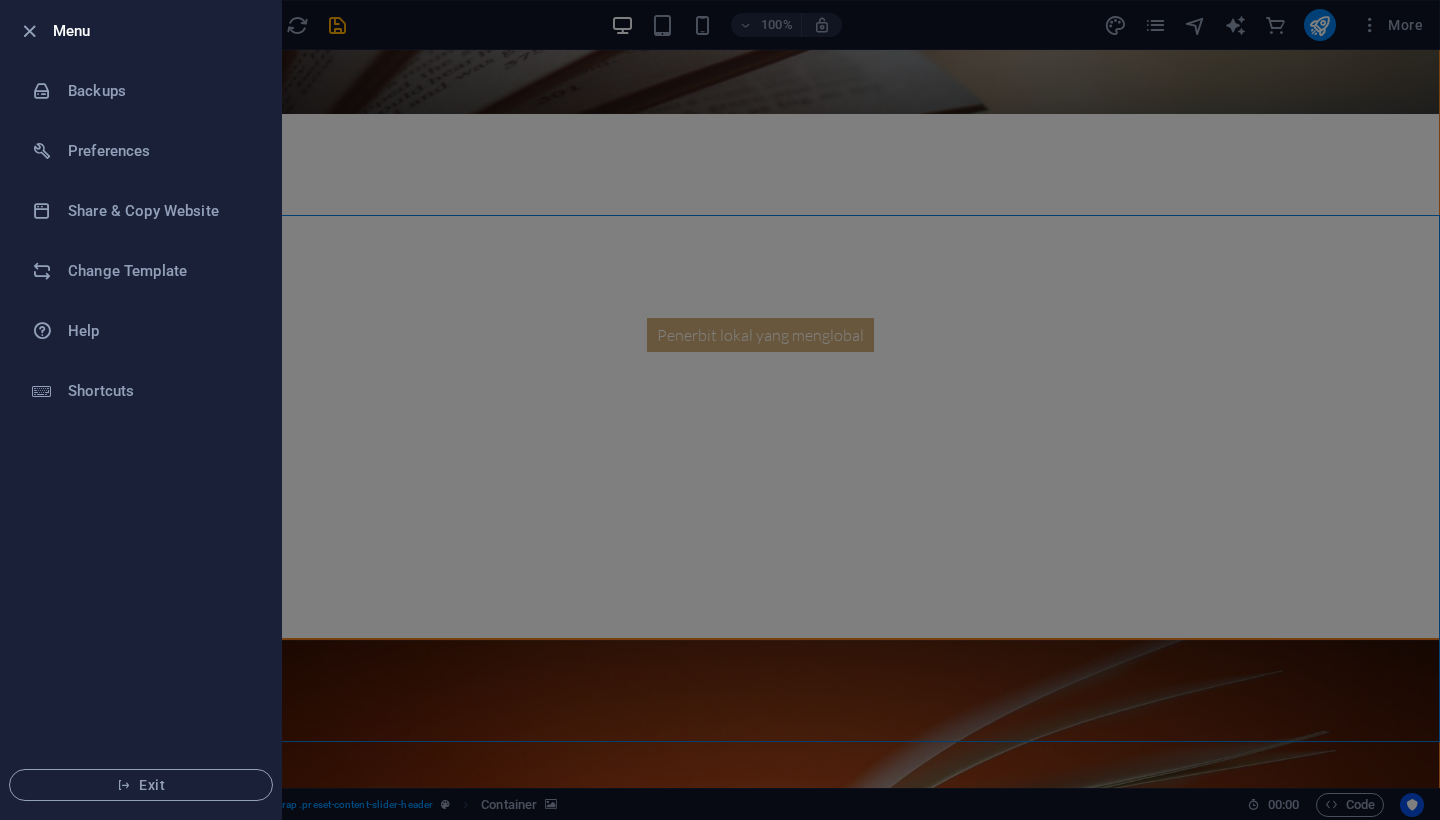 click at bounding box center (720, 410) 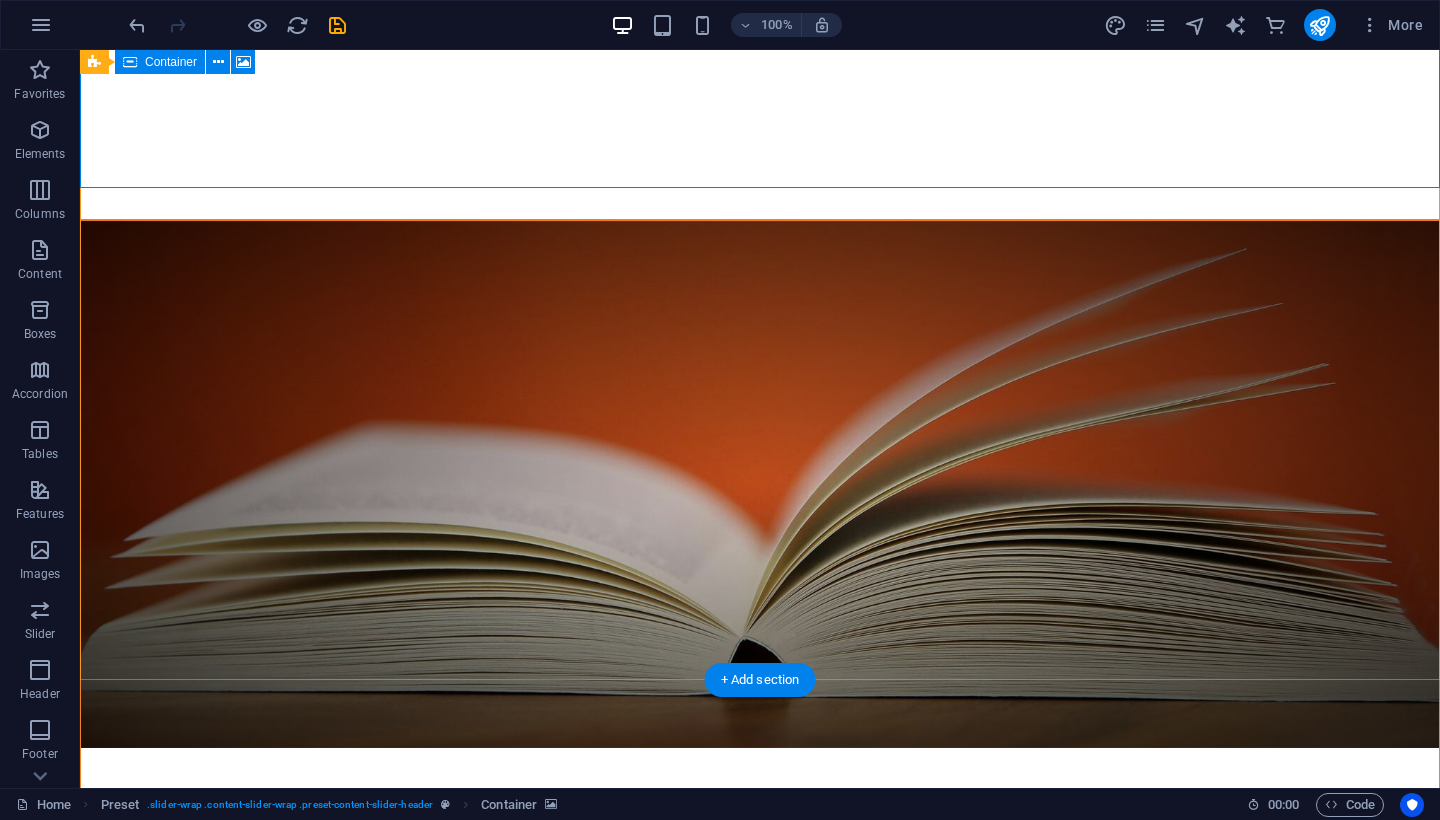 scroll, scrollTop: 1075, scrollLeft: 0, axis: vertical 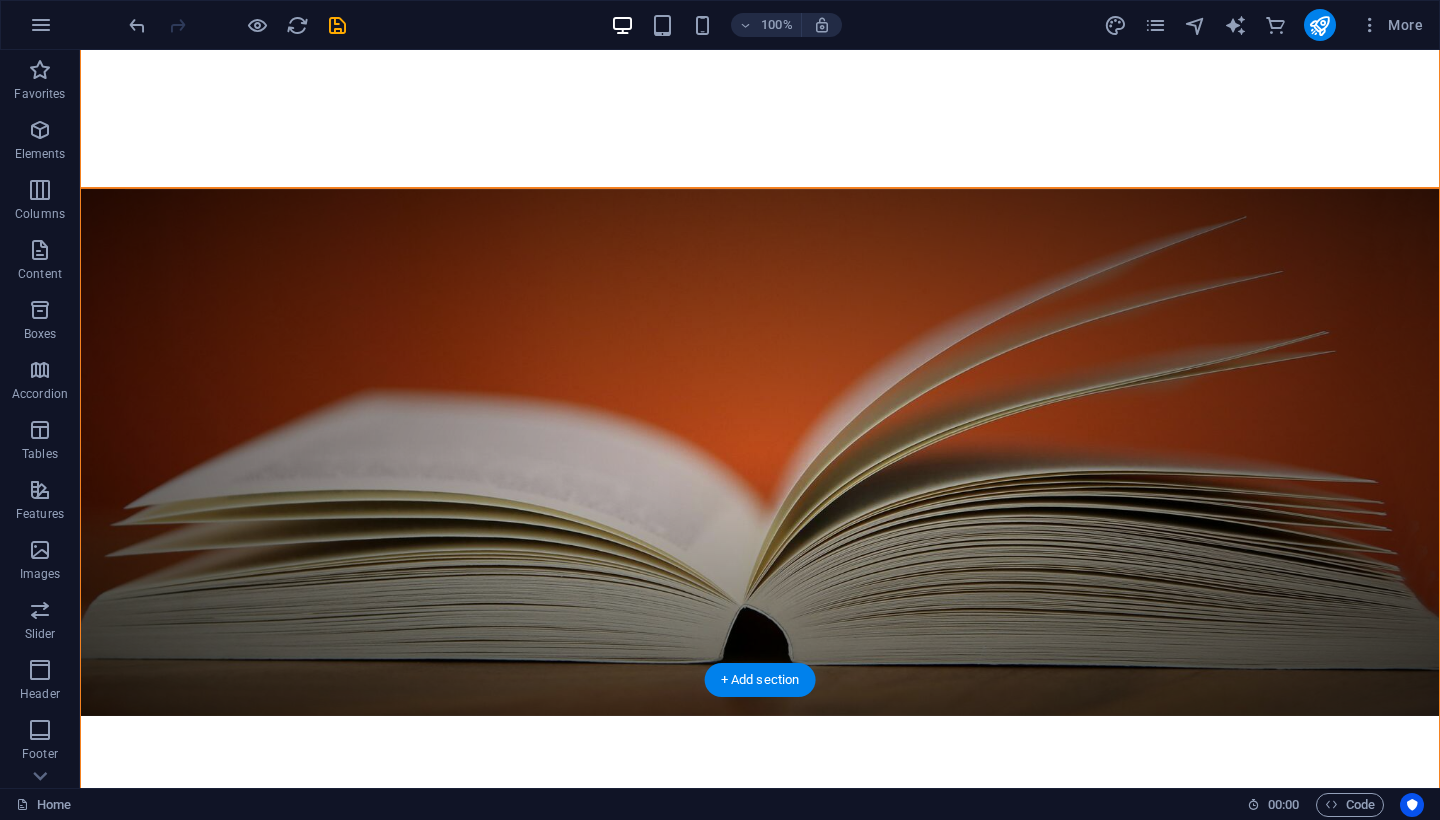 click at bounding box center [760, 1487] 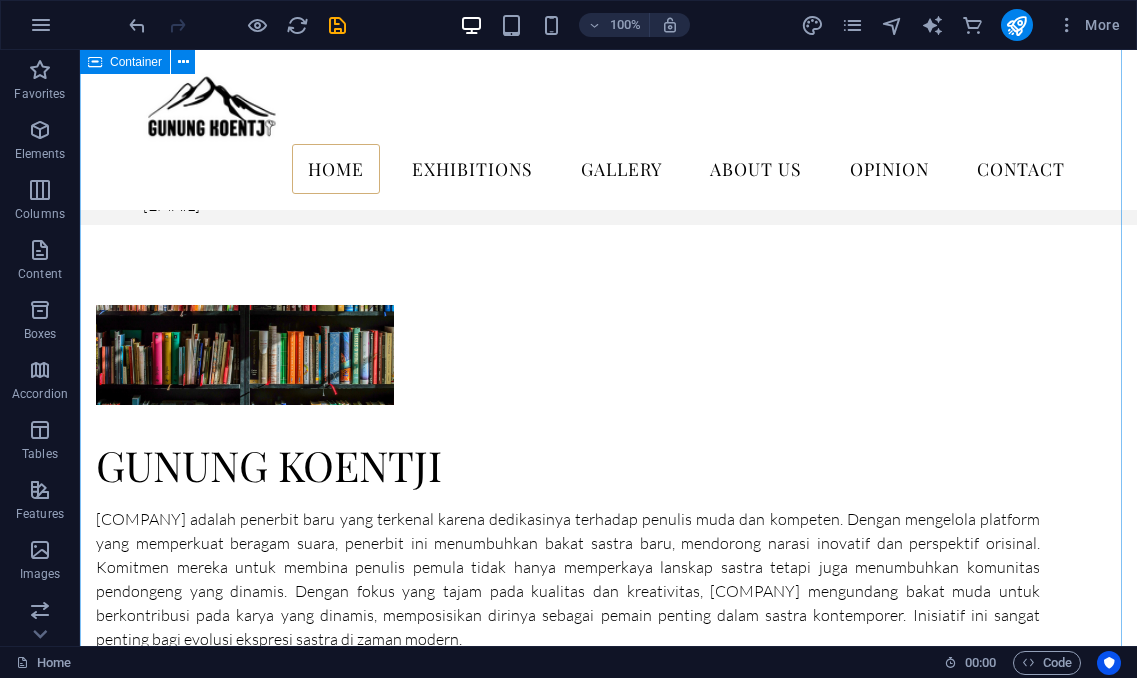 scroll, scrollTop: 2473, scrollLeft: 0, axis: vertical 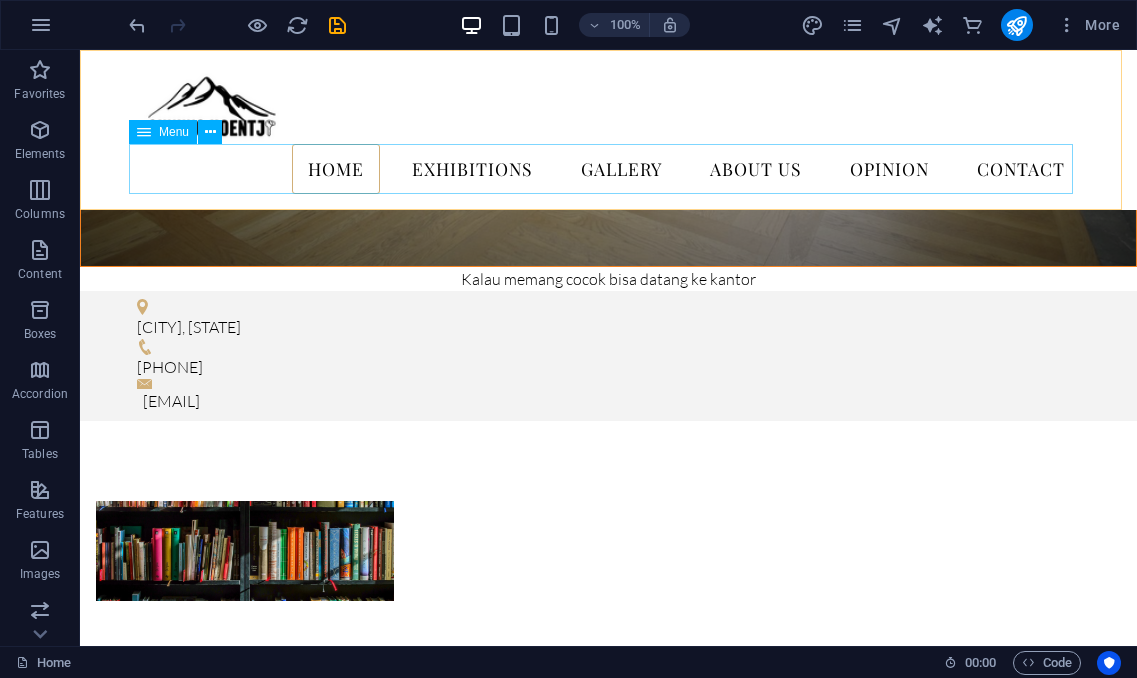 click on "Home Exhibitions Tampilan detail Gallery About Us Opinion Contact" at bounding box center (609, 169) 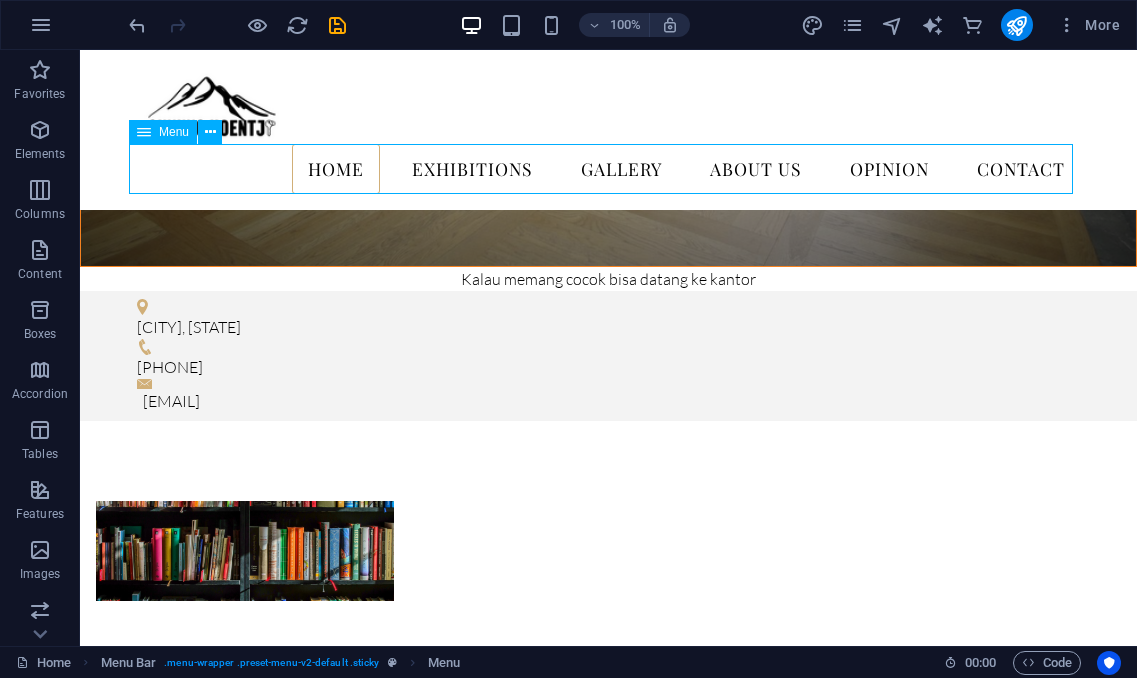 click on "Home Exhibitions Tampilan detail Gallery About Us Opinion Contact" at bounding box center [609, 169] 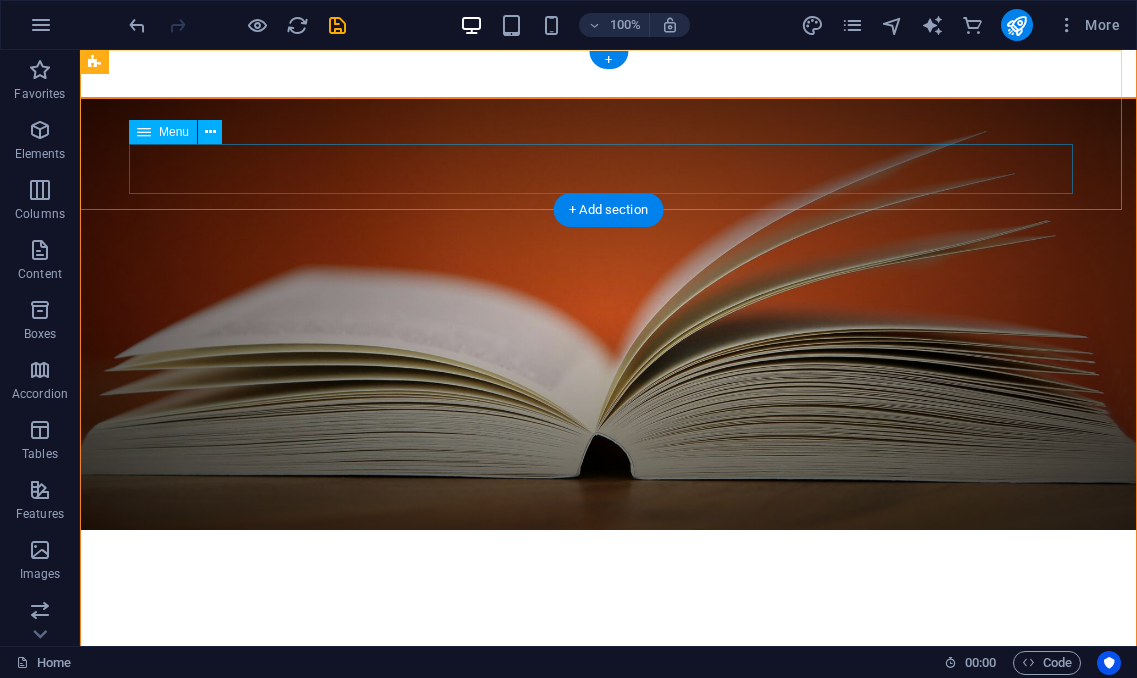 scroll, scrollTop: 0, scrollLeft: 0, axis: both 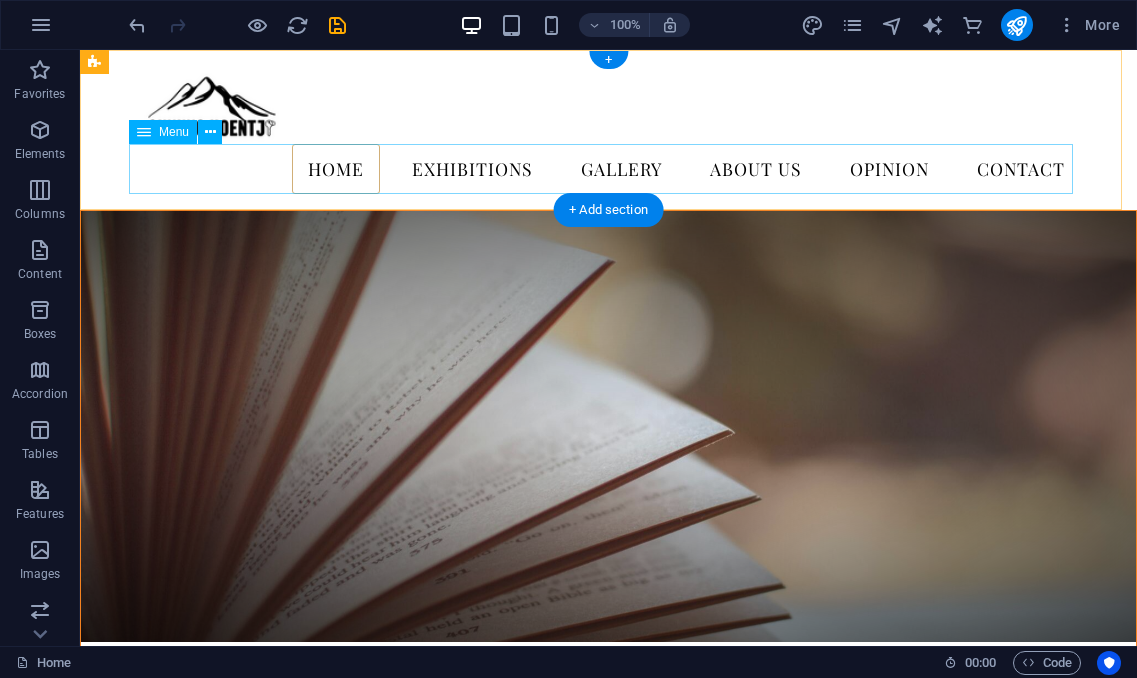 click on "Home Exhibitions Tampilan detail Gallery About Us Opinion Contact" at bounding box center [609, 169] 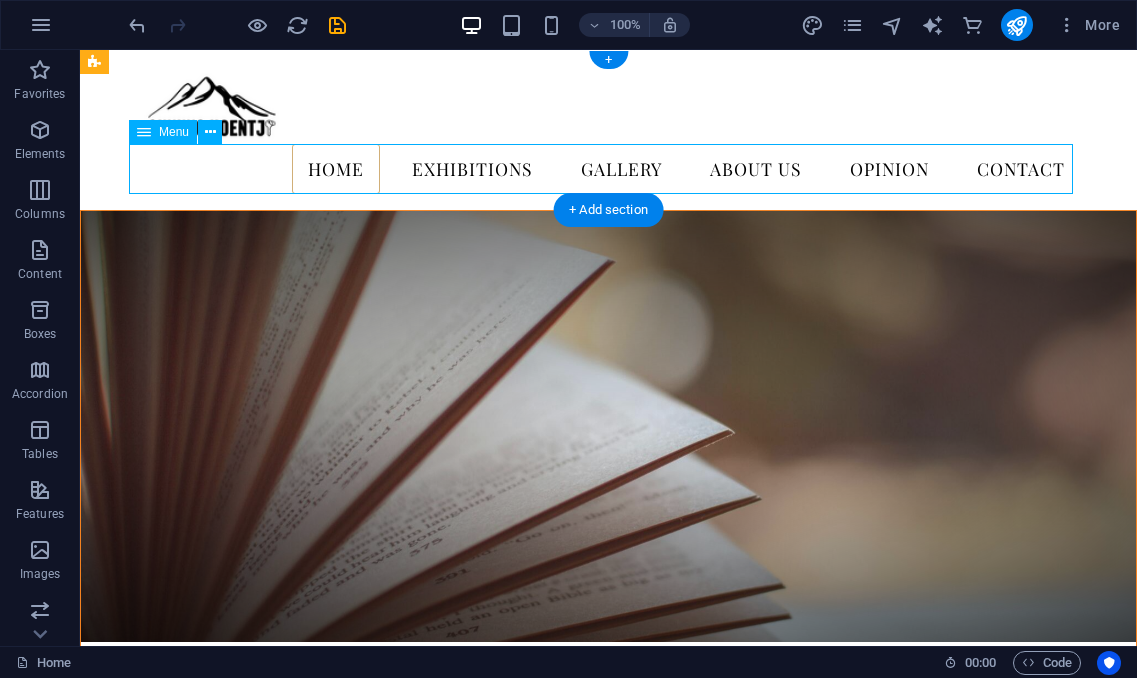 click on "Home Exhibitions Tampilan detail Gallery About Us Opinion Contact" at bounding box center [609, 169] 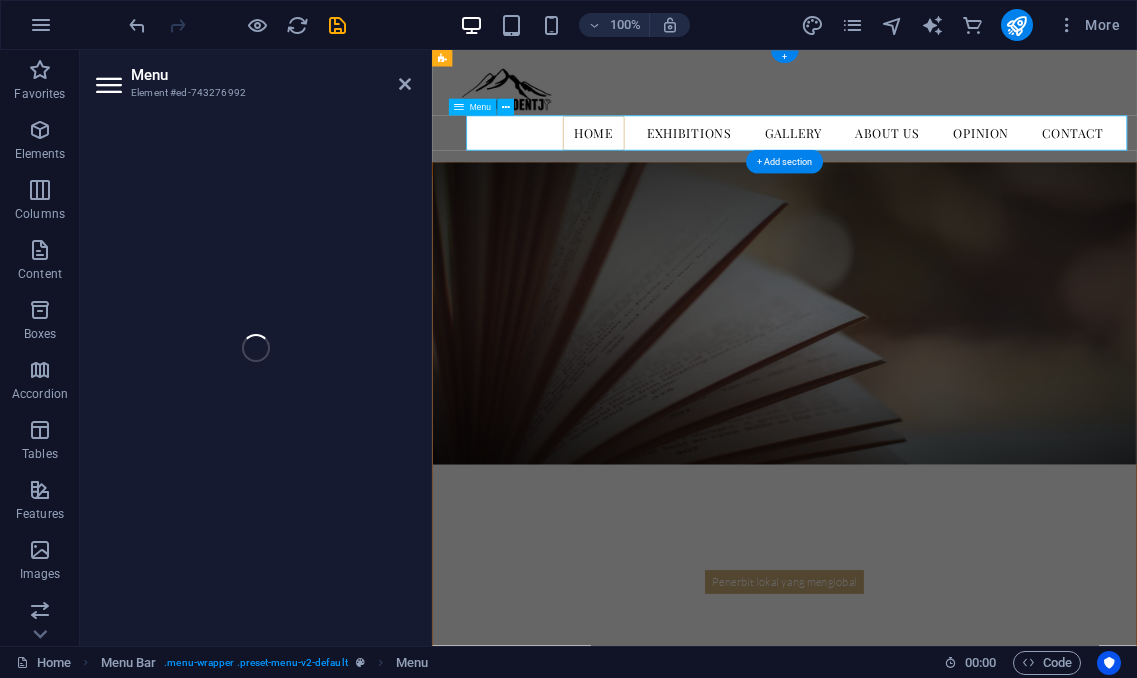 click at bounding box center (935, 426) 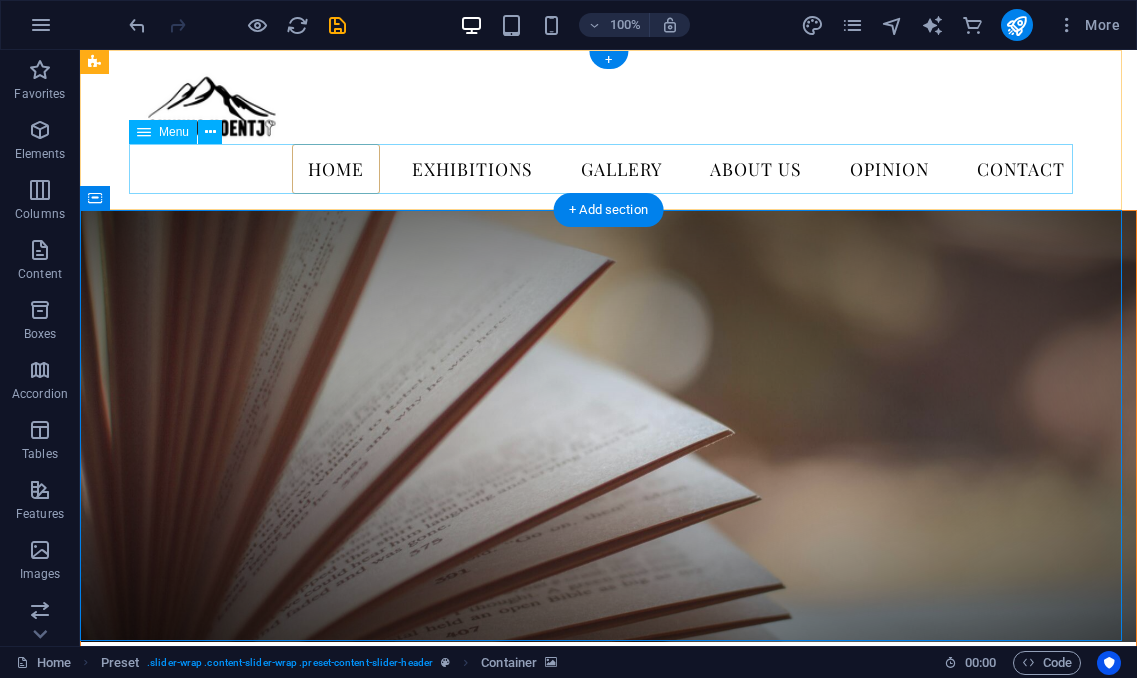 click on "Home Exhibitions Tampilan detail Gallery About Us Opinion Contact" at bounding box center [609, 169] 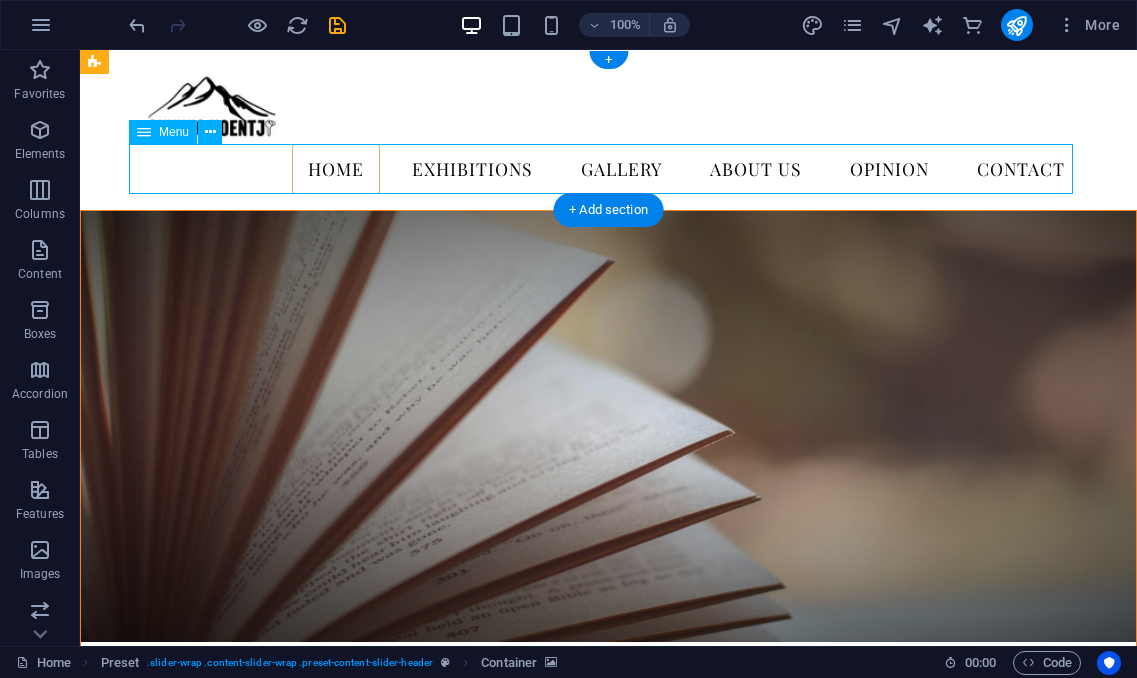 click on "Home Exhibitions Tampilan detail Gallery About Us Opinion Contact" at bounding box center [609, 169] 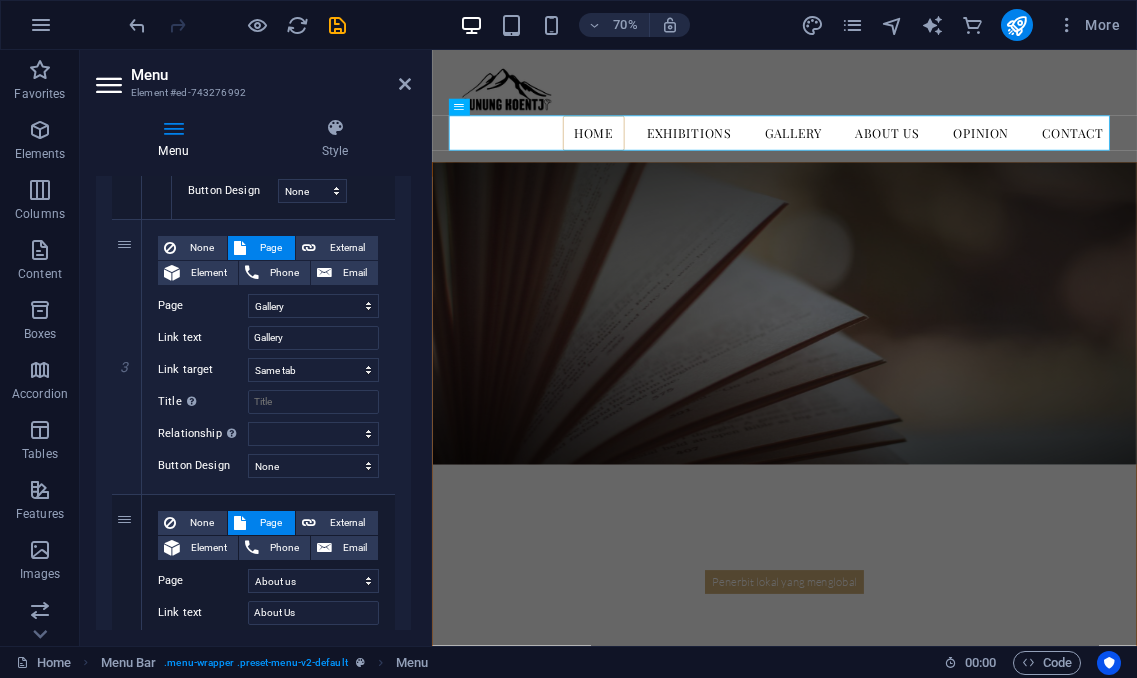 scroll, scrollTop: 0, scrollLeft: 0, axis: both 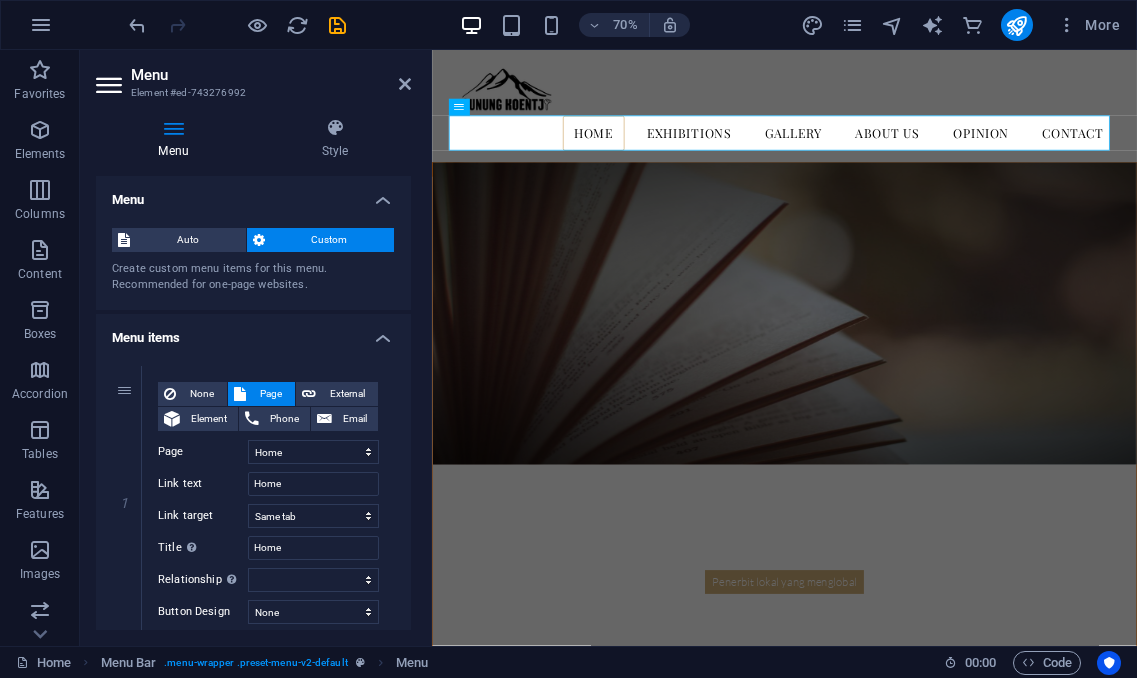 click on "Menu Element #[ID] Menu Style Menu Auto Custom Create custom menu items for this menu. Recommended for one-page websites. Manage pages Menu items 1 None Page External Element Phone Email Page Home Exhibitions -- Detail view Gallery About us News Contact Legal Notice Privacy Element
URL #[ID] Phone Email Link text Home Link target New tab Same tab Overlay Title Additional link description, should not be the same as the link text. The title is most often shown as a tooltip text when the mouse moves over the element. Leave empty if uncertain. Home Relationship Sets the  relationship of this link to the link target . For example, the value "nofollow" instructs search engines not to follow the link. Can be left empty. alternate author bookmark external help license next nofollow noreferrer noopener prev search tag Button Design None Default Primary Secondary 2 None Page External Element Phone Email Page Home Exhibitions -- Detail view Gallery About us News Contact Legal Notice 1" at bounding box center [256, 348] 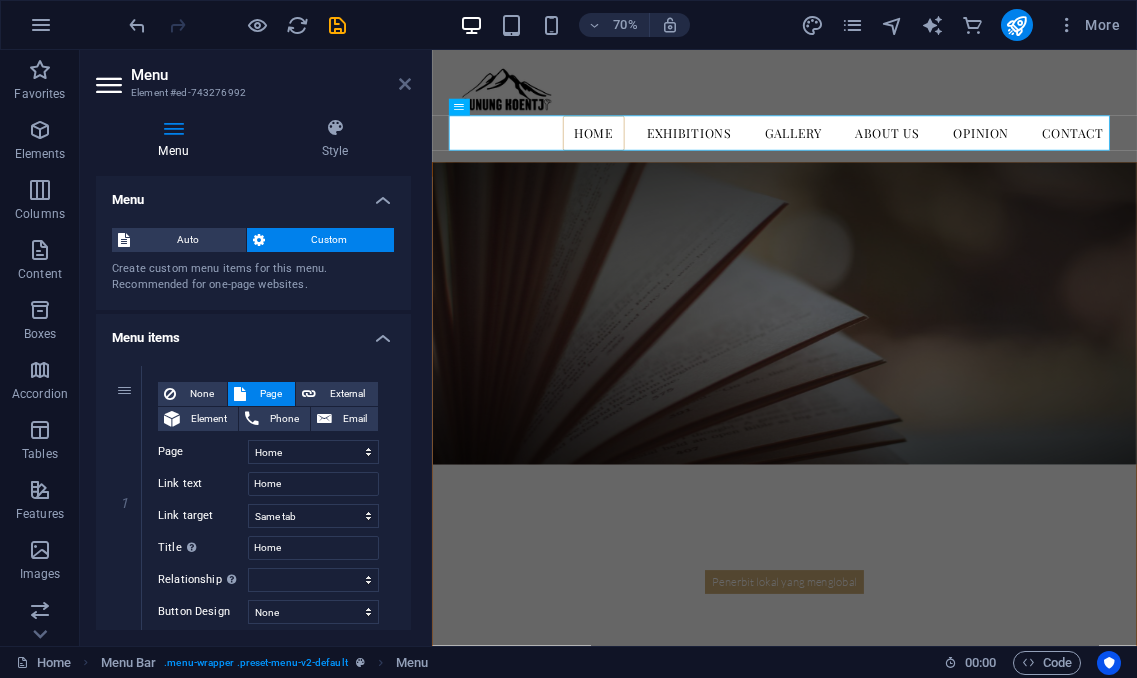 click at bounding box center (405, 84) 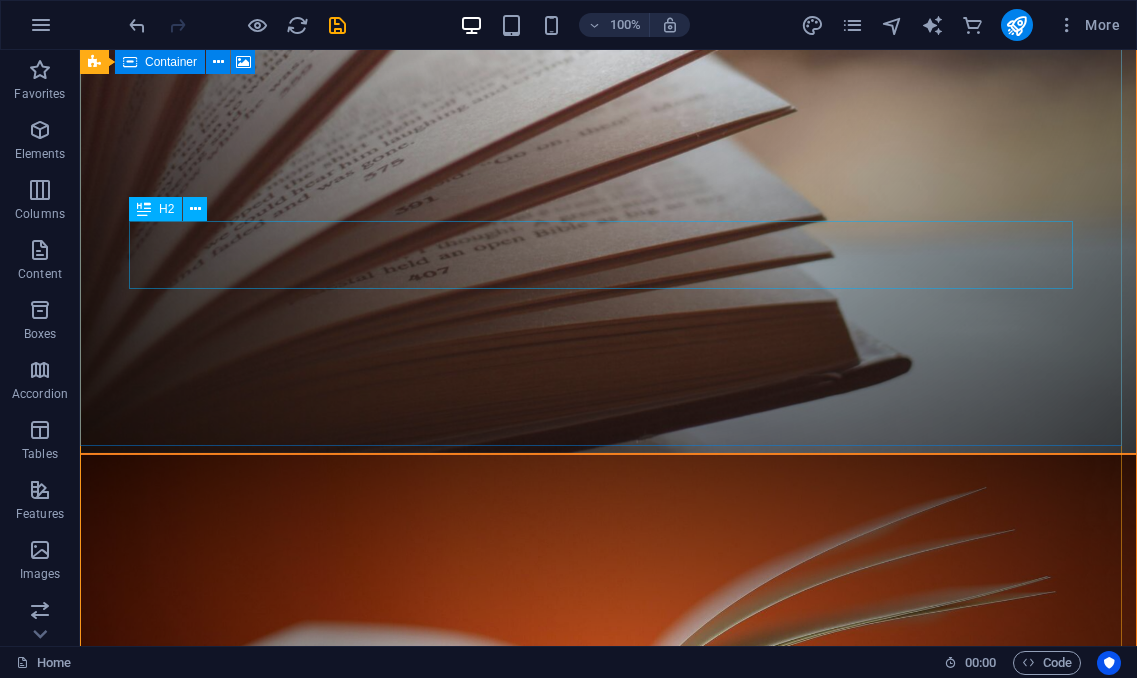 scroll, scrollTop: 945, scrollLeft: 0, axis: vertical 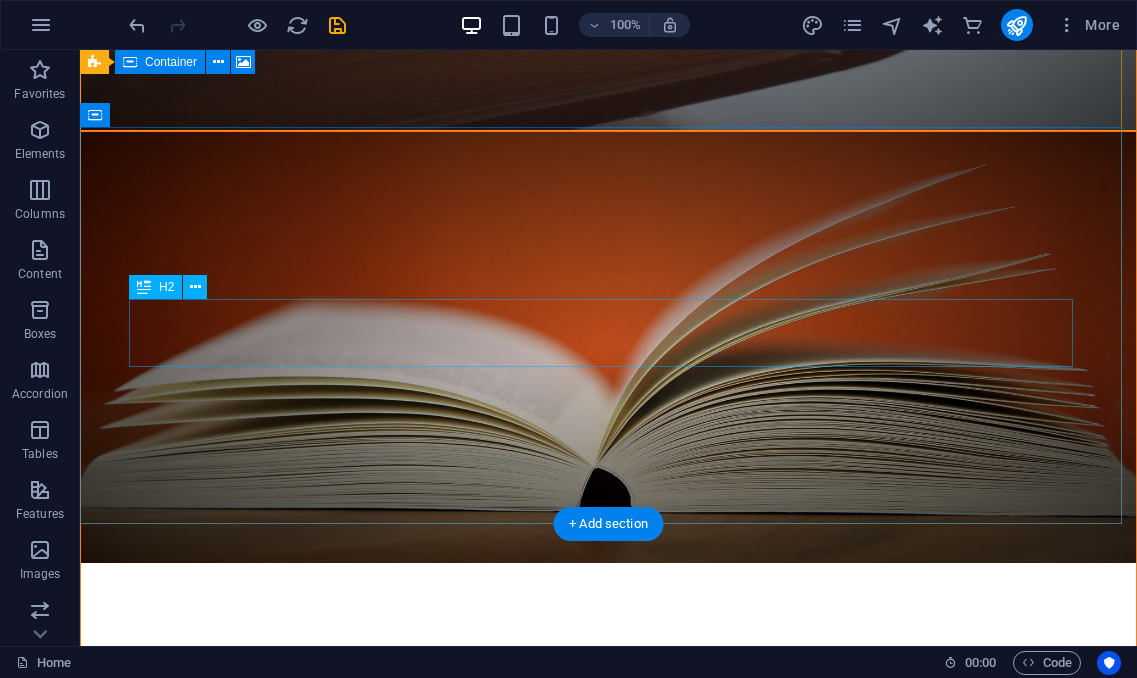click on "[CITY], [STATE]" at bounding box center [609, 1601] 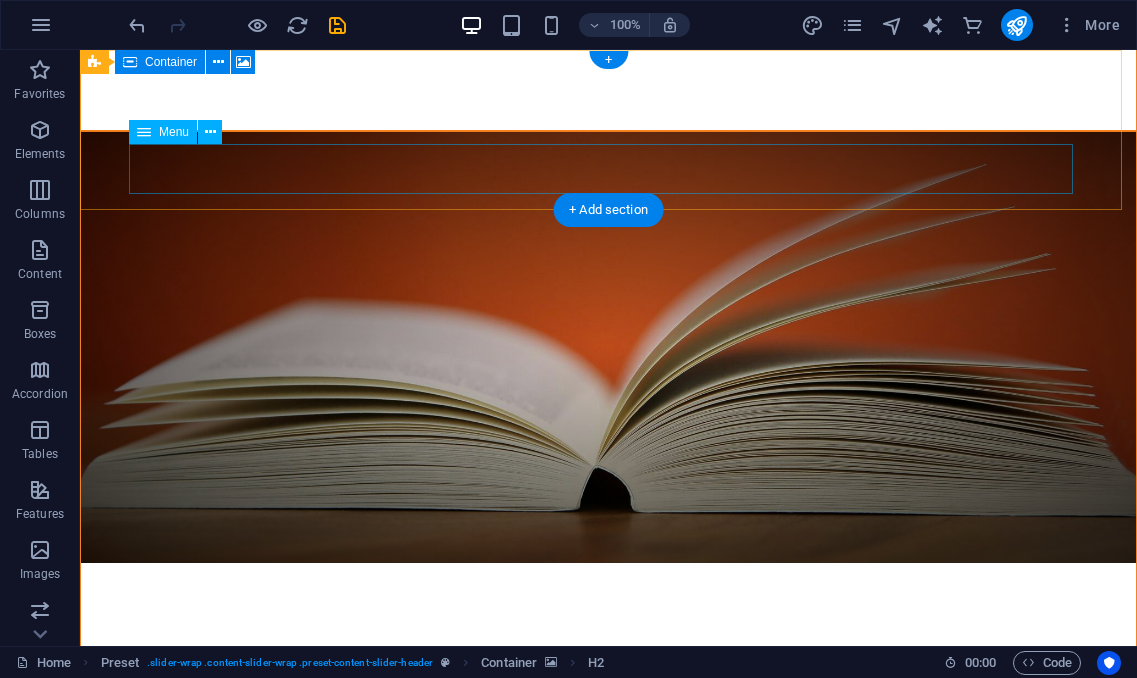 scroll, scrollTop: 0, scrollLeft: 0, axis: both 